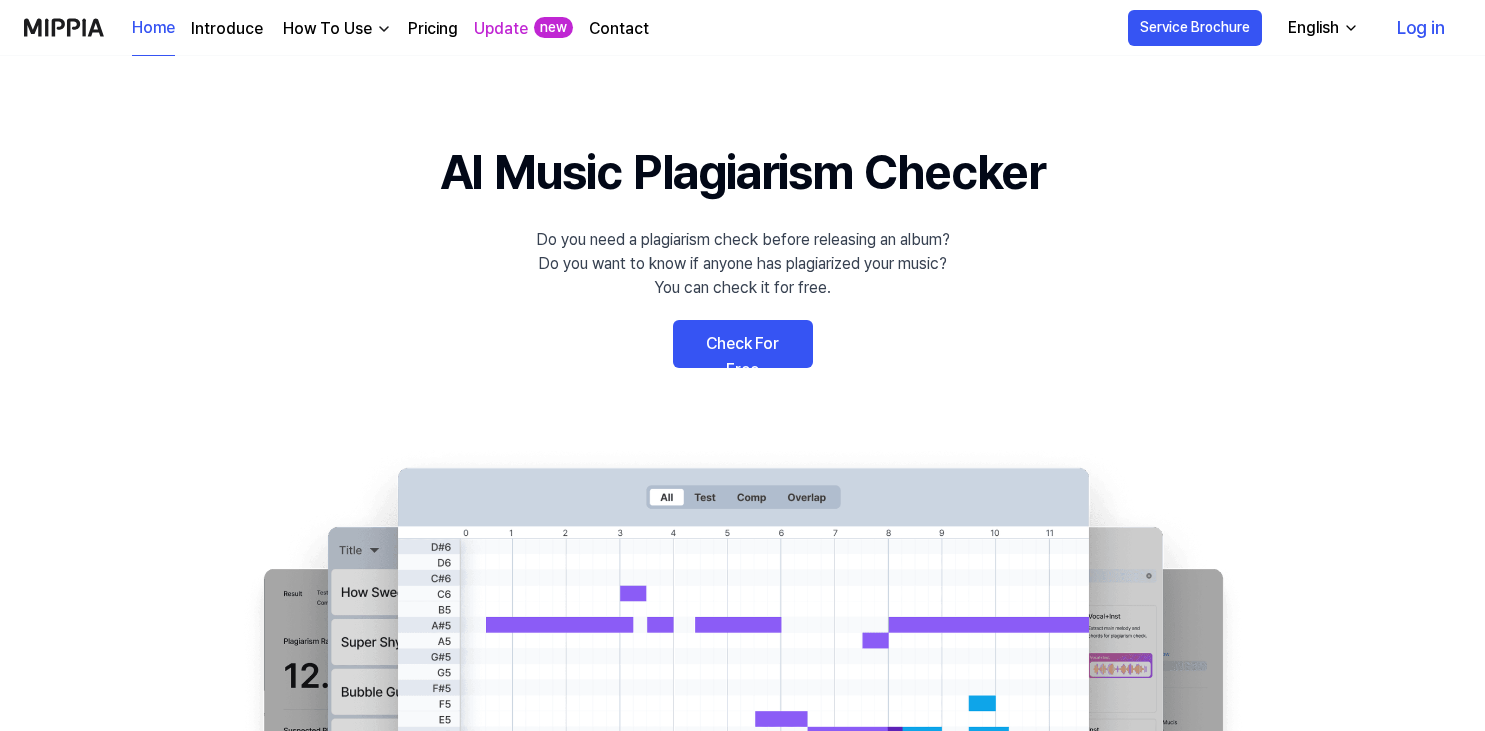 scroll, scrollTop: 0, scrollLeft: 0, axis: both 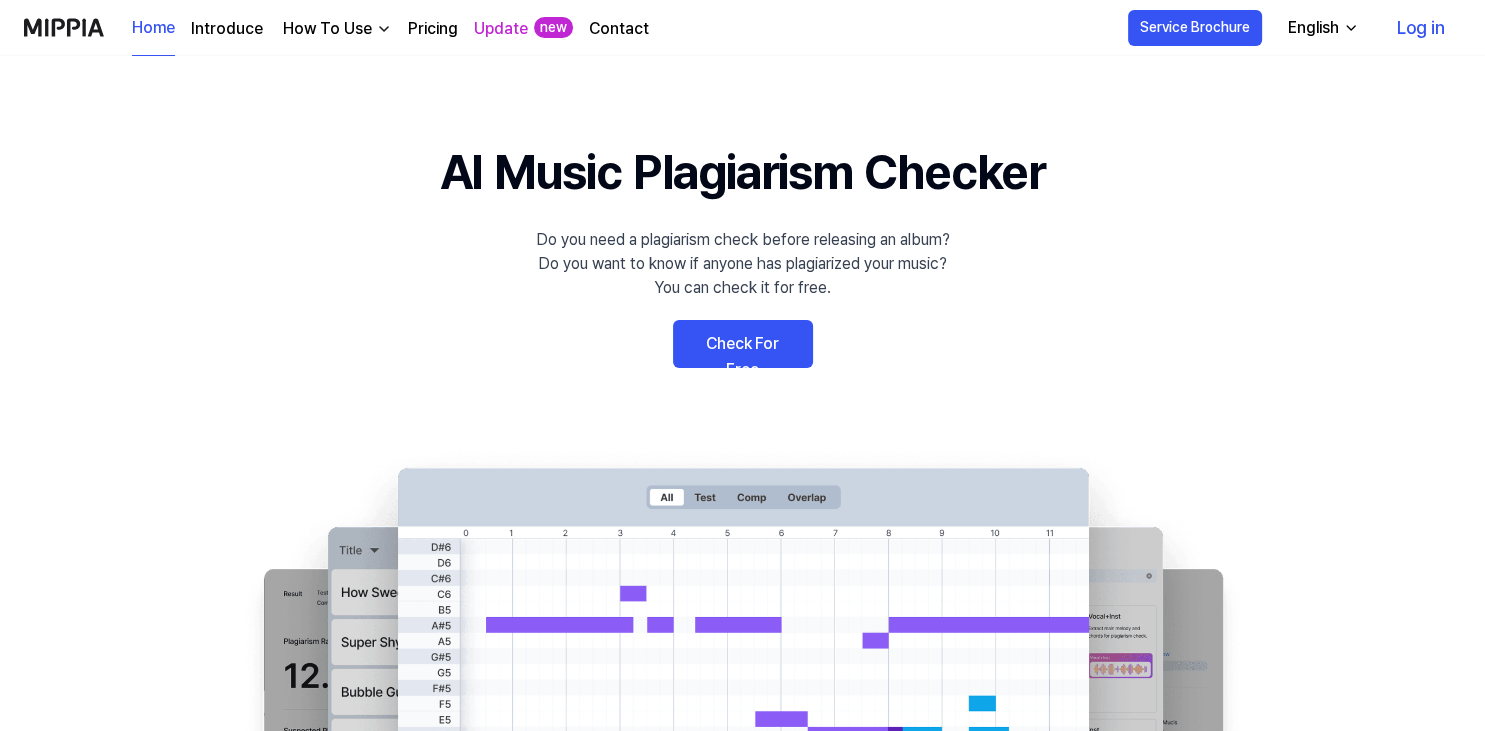 click on "Check For Free" at bounding box center (743, 344) 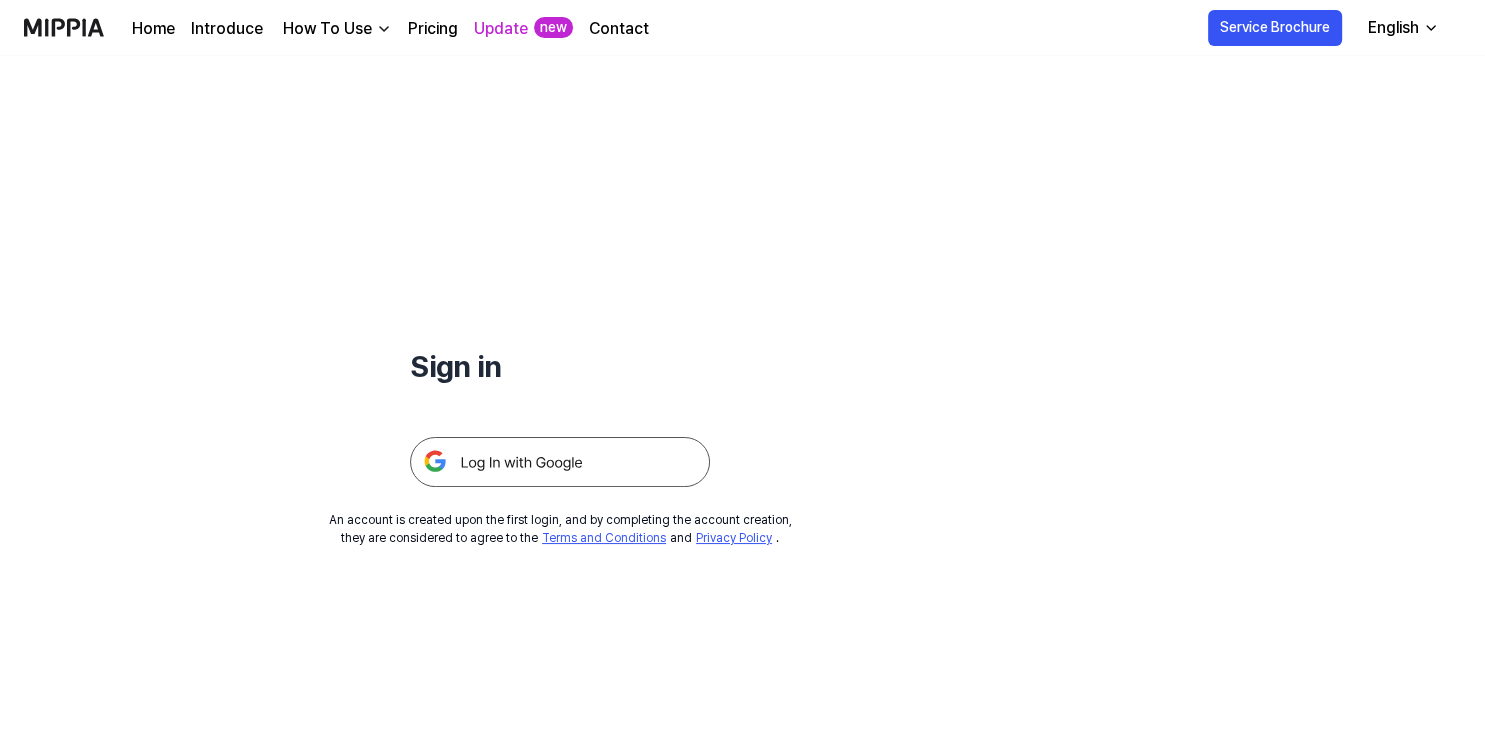 click at bounding box center [560, 462] 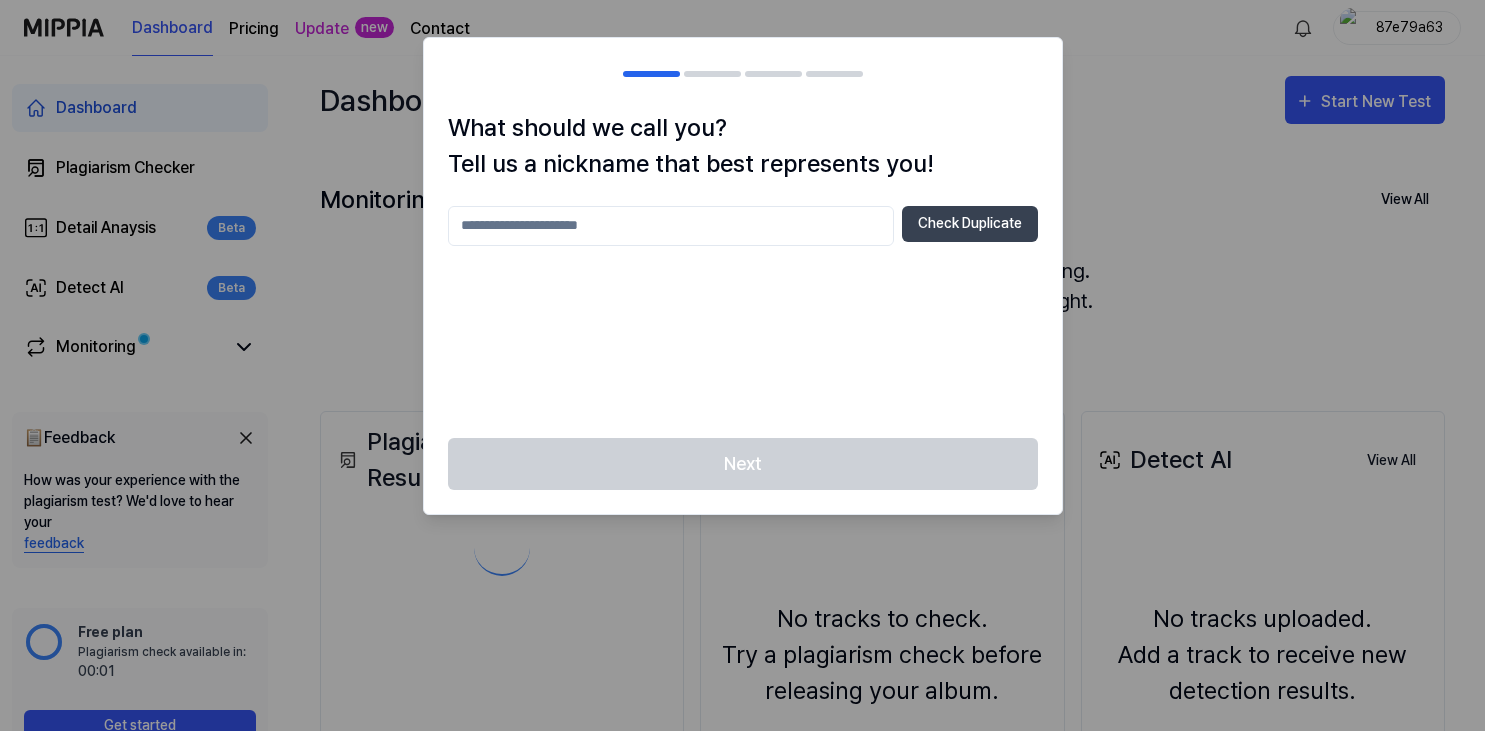 scroll, scrollTop: 0, scrollLeft: 0, axis: both 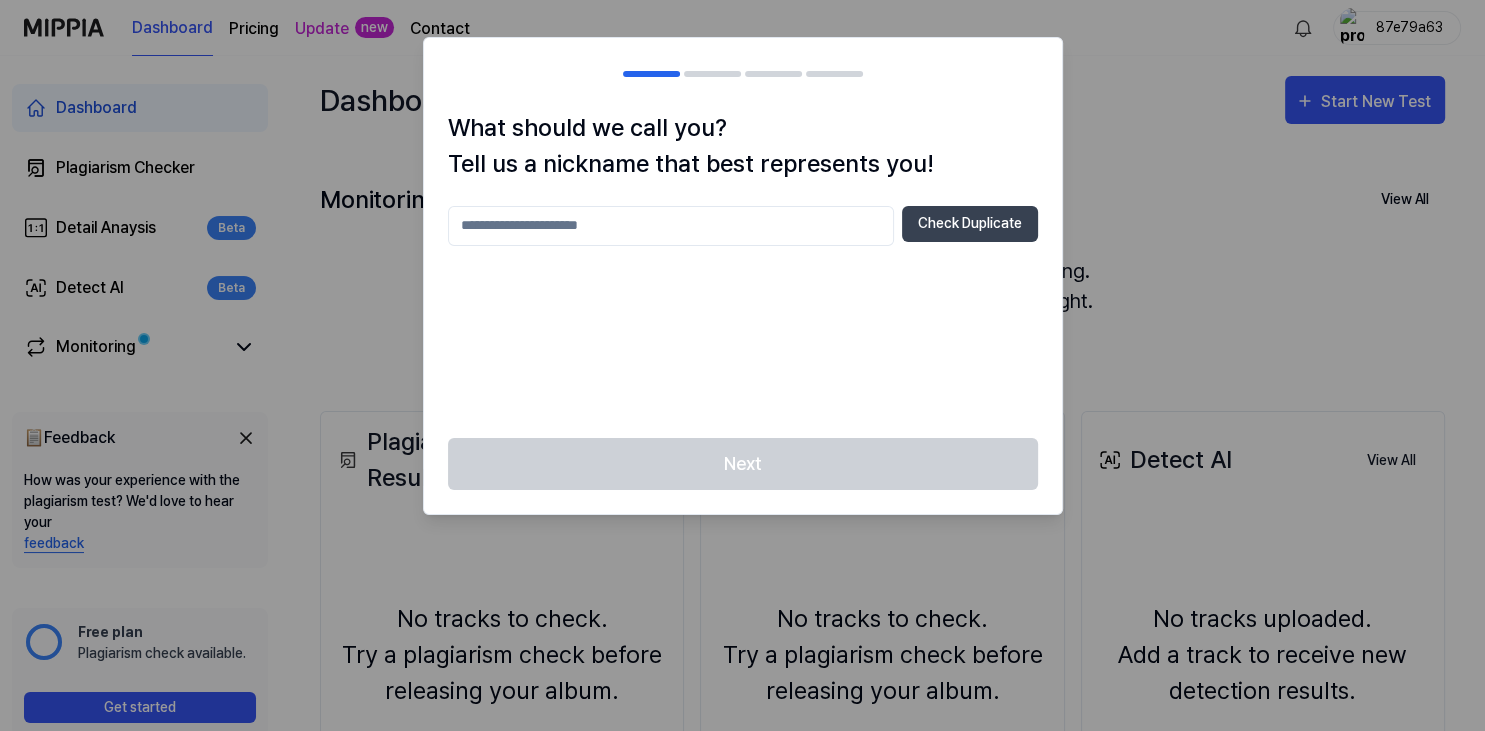 click at bounding box center [742, 365] 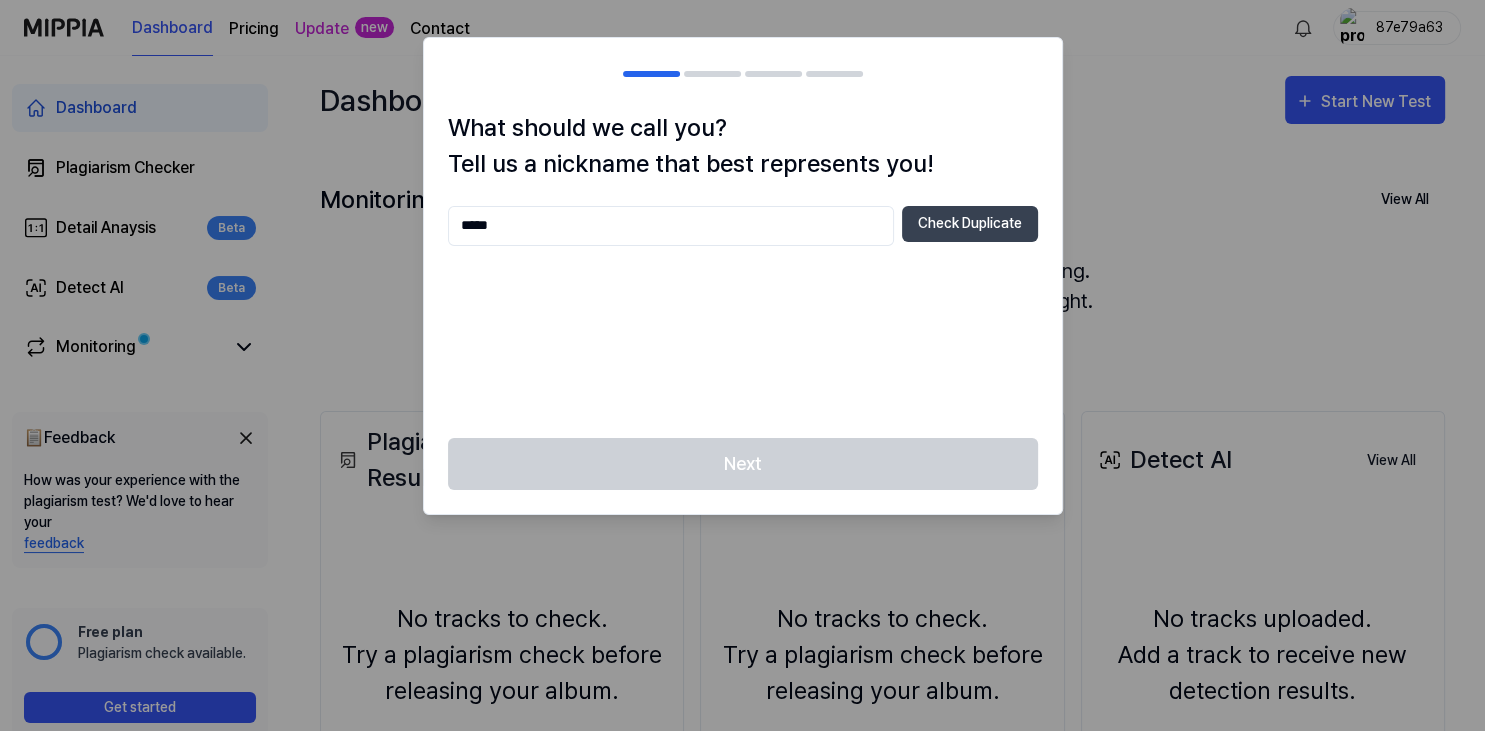 type on "*****" 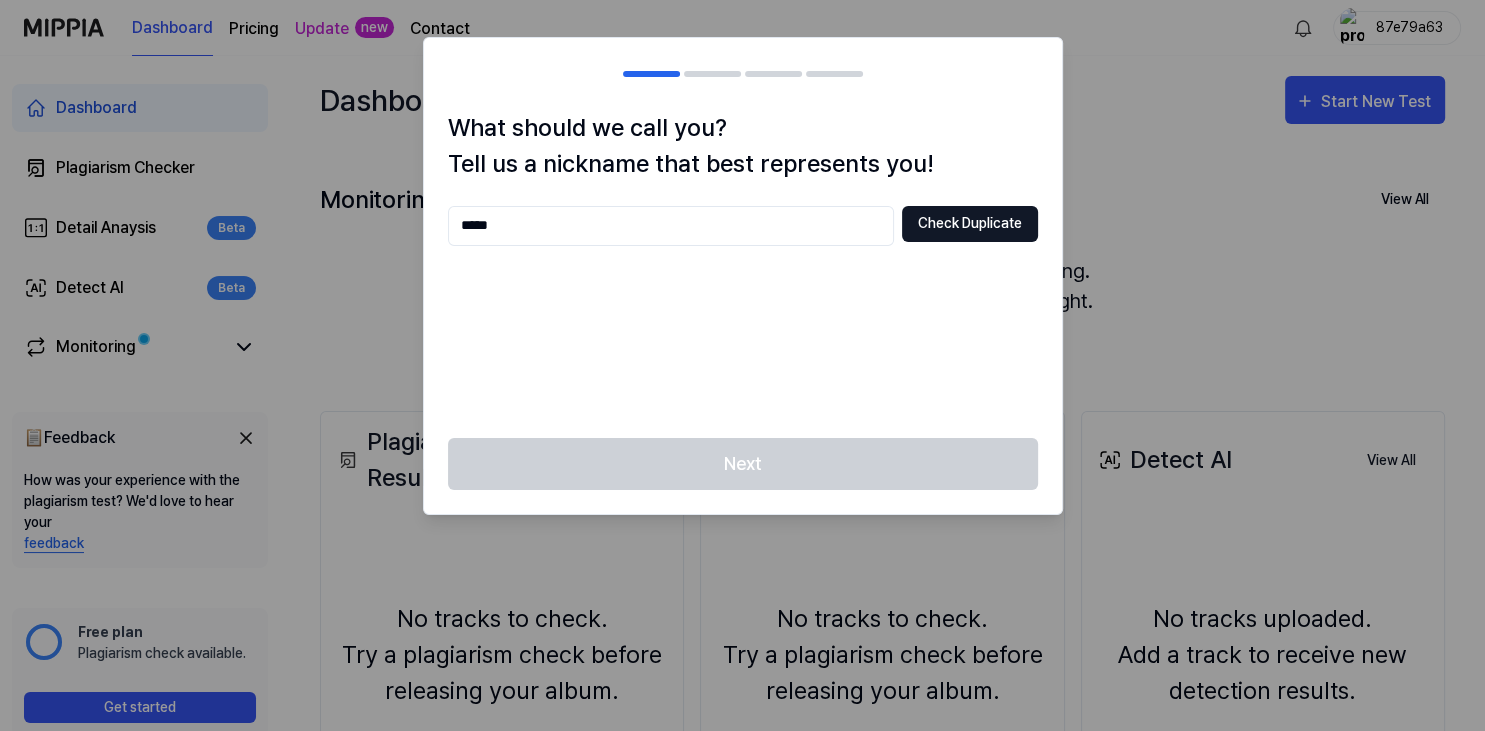 click on "Check Duplicate" at bounding box center [970, 224] 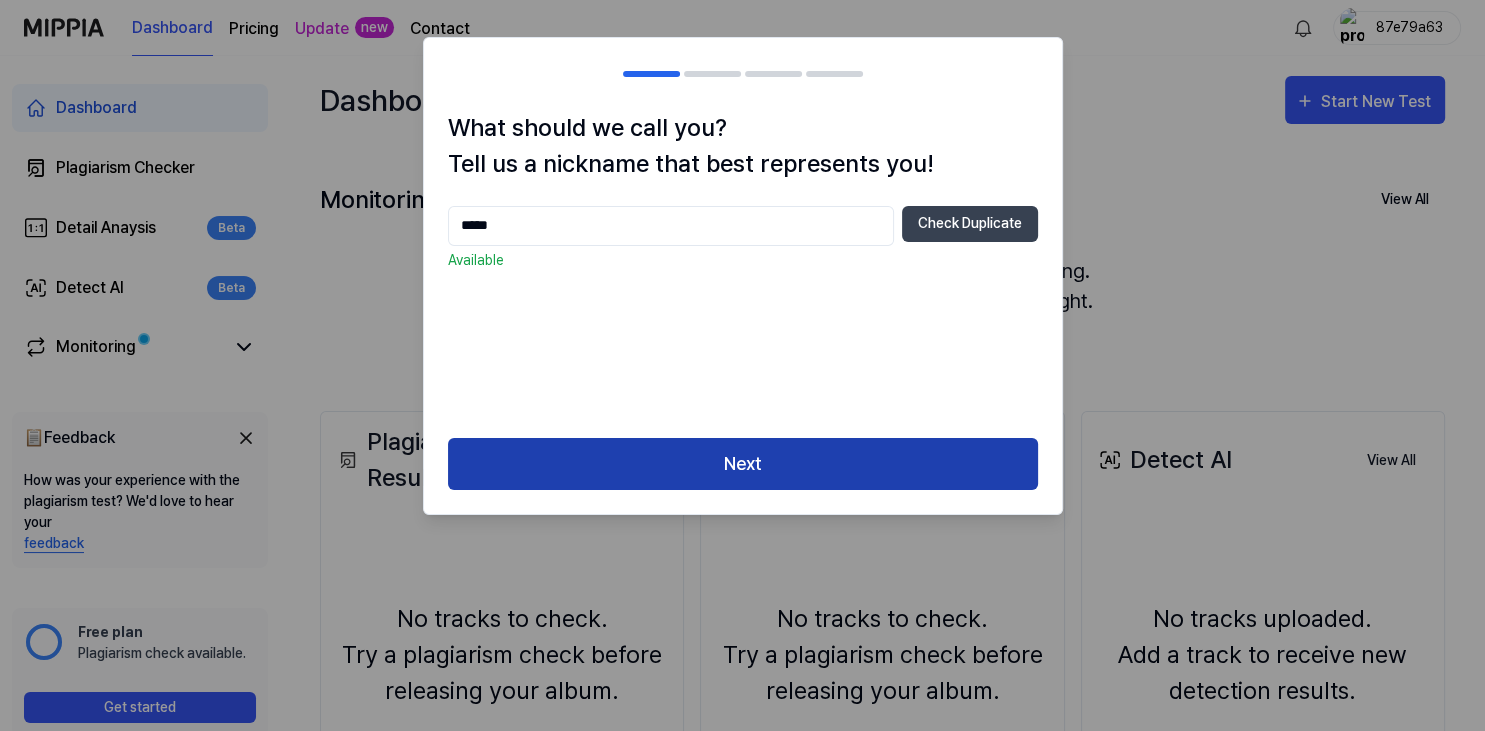 click on "Next" at bounding box center (743, 464) 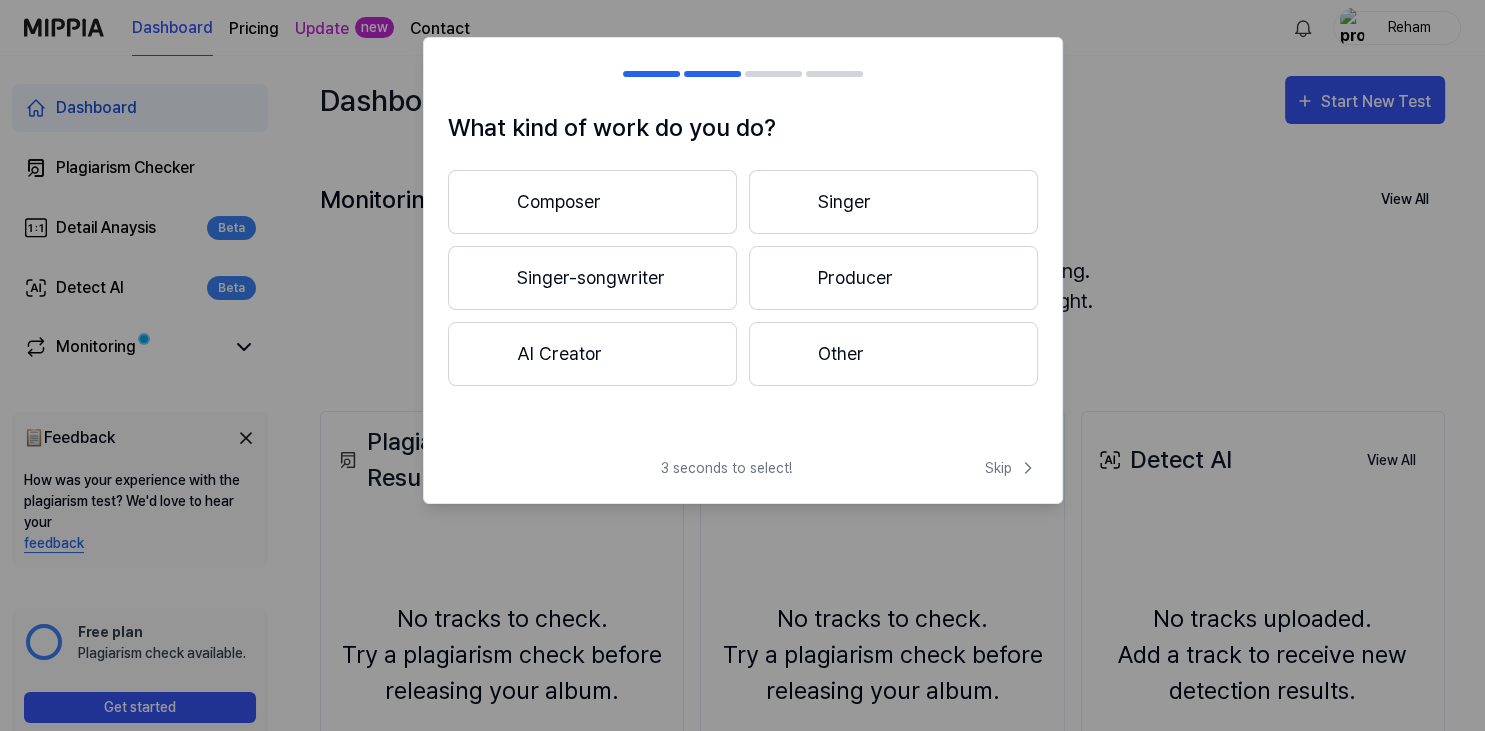 click on "Singer-songwriter" at bounding box center [592, 278] 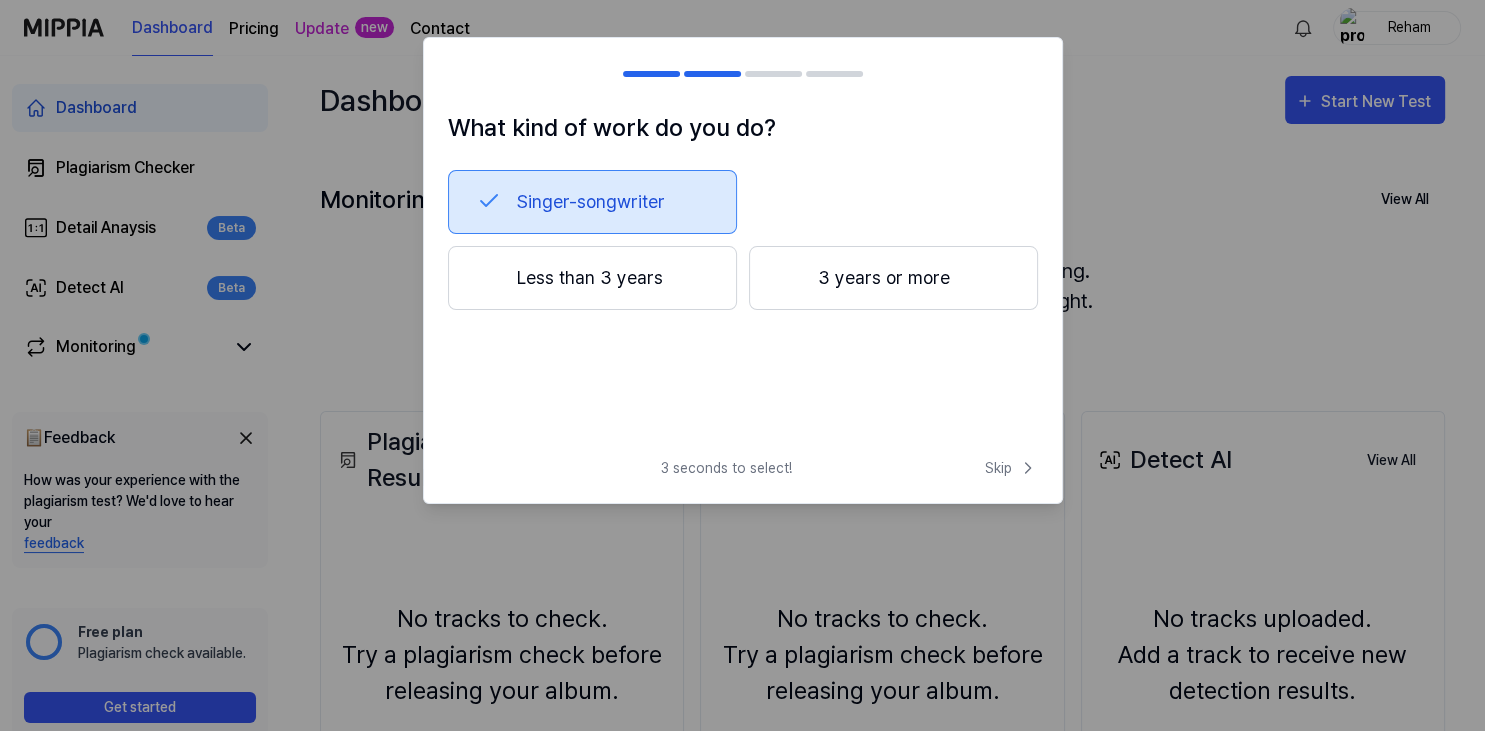 click on "3 years or more" at bounding box center (893, 278) 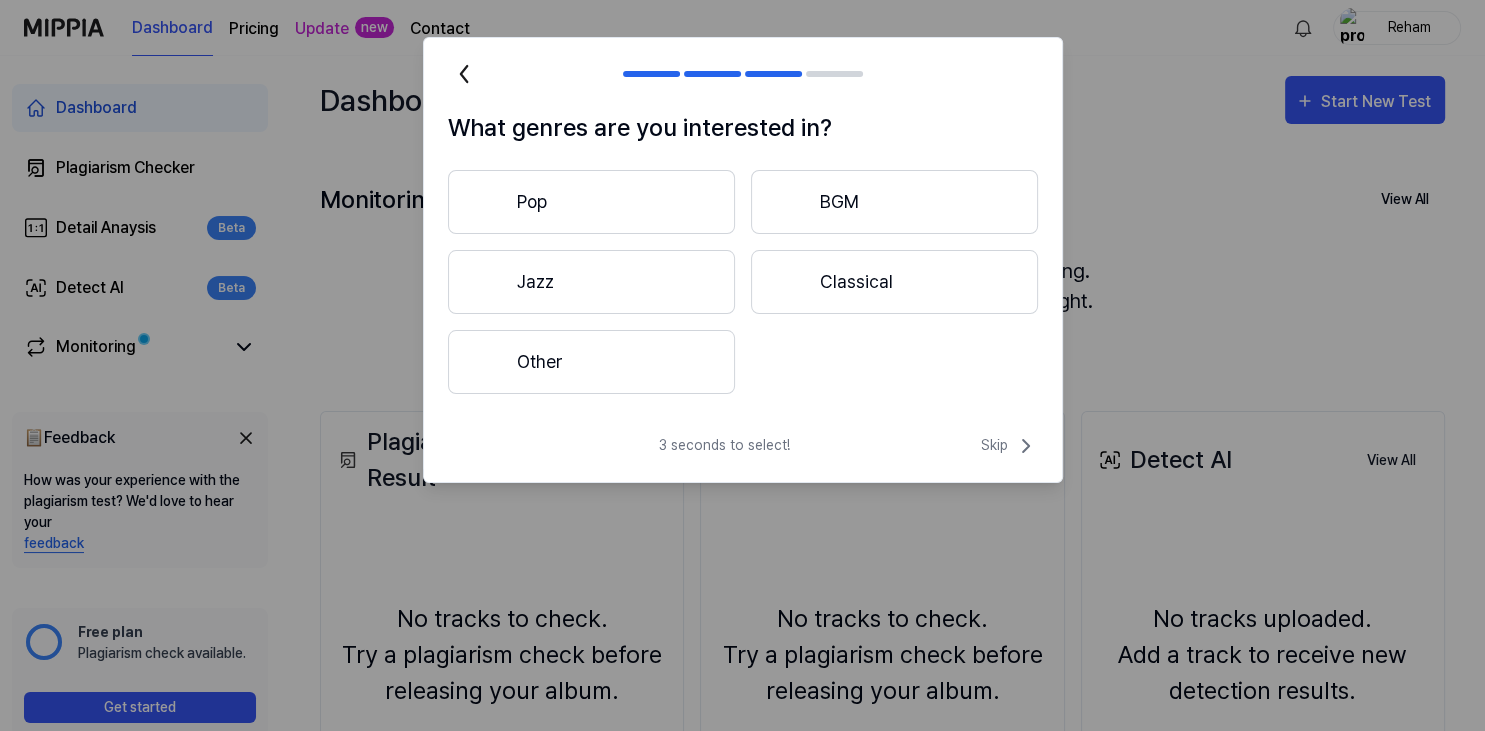 click on "Pop" at bounding box center [591, 202] 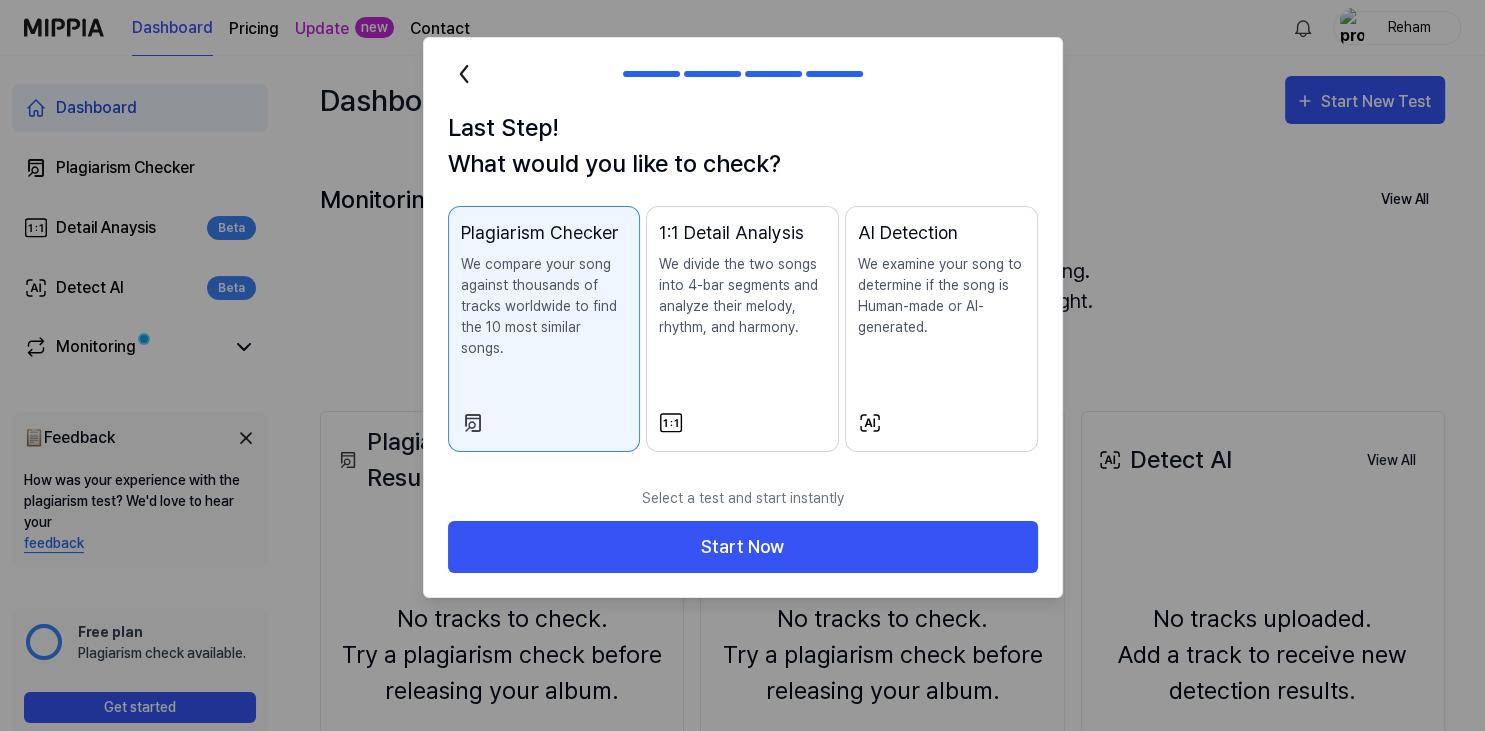 click on "1:1 Detail Analysis We divide the two songs into 4-bar segments and analyze their melody, rhythm, and harmony." at bounding box center (742, 298) 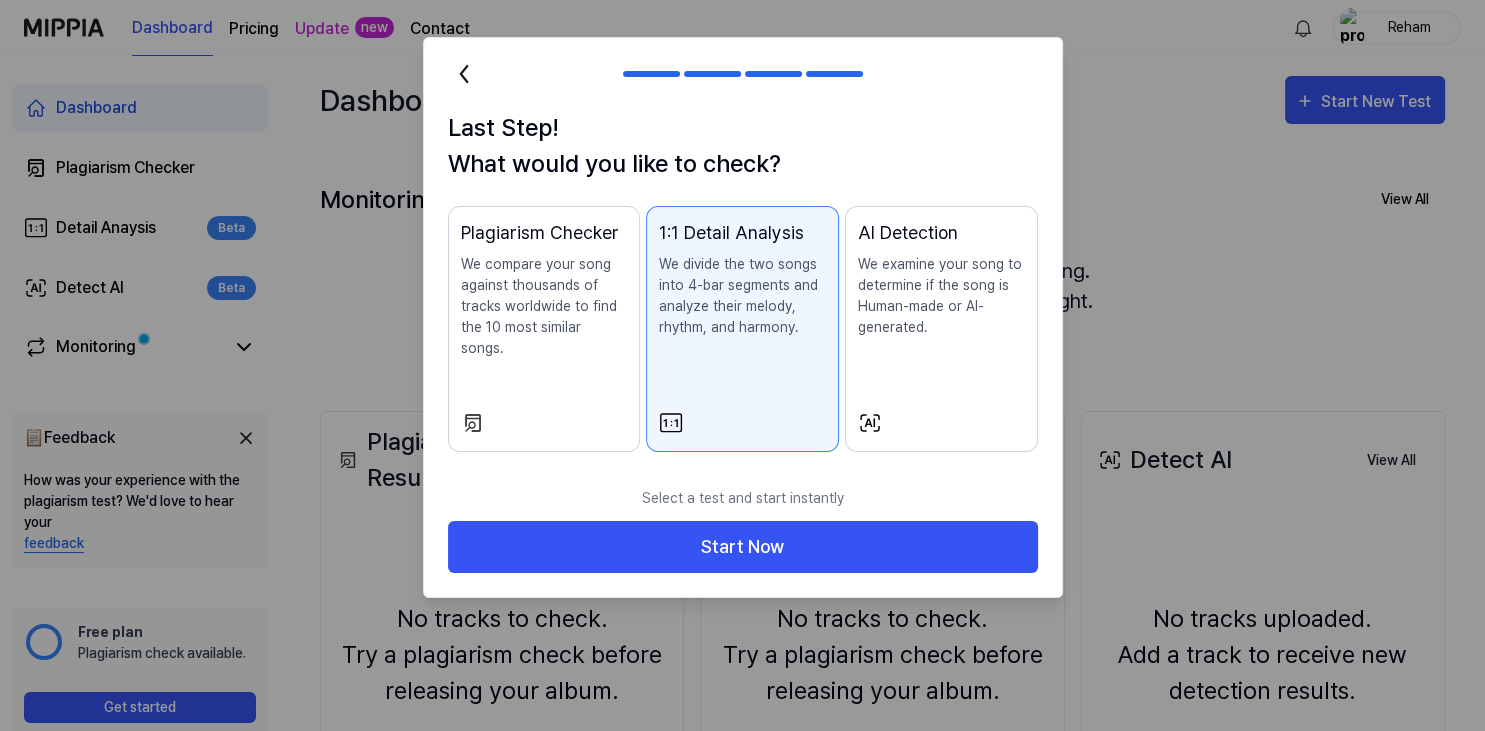 click on "Plagiarism Checker We compare your song against thousands of tracks worldwide to find the 10 most similar songs." at bounding box center [544, 309] 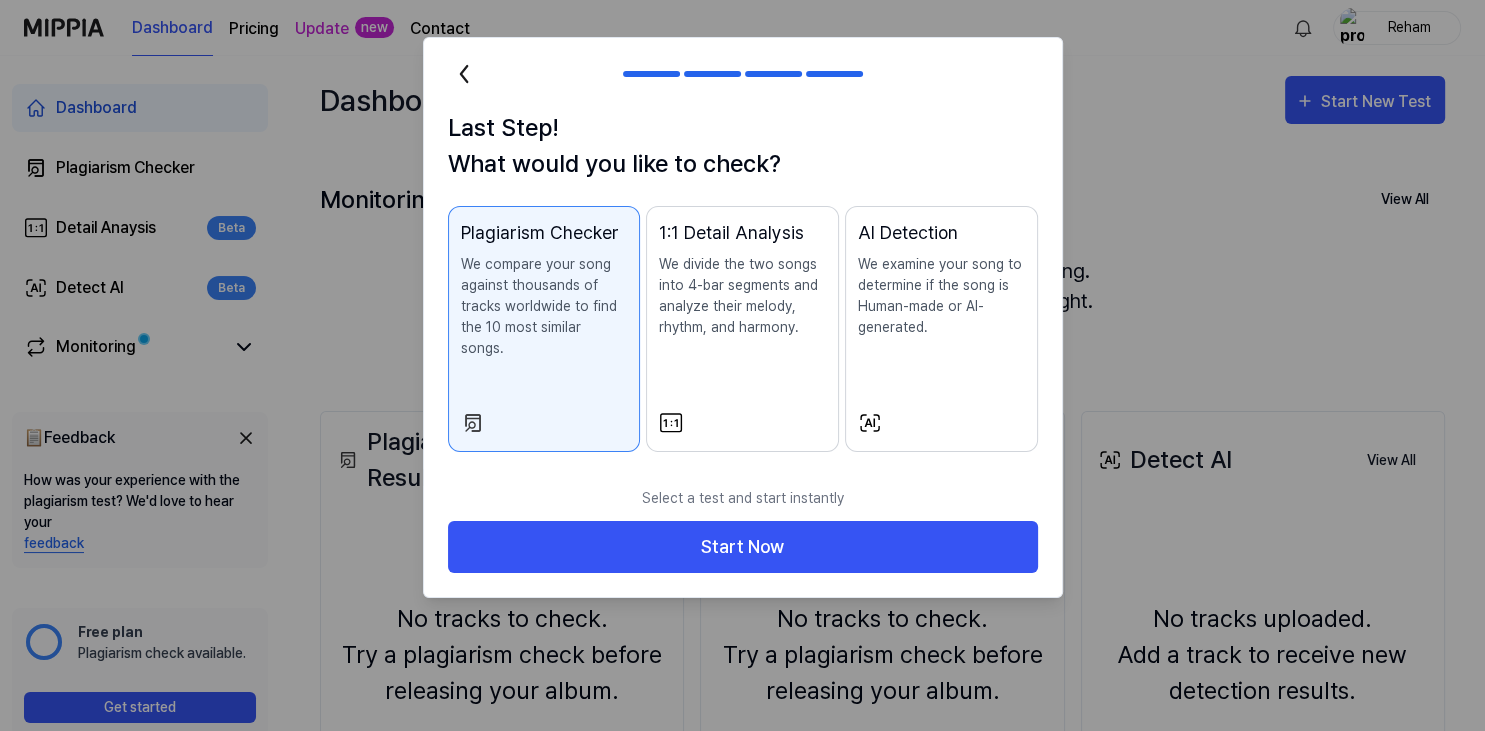 click on "1:1 Detail Analysis We divide the two songs into 4-bar segments and analyze their melody, rhythm, and harmony." at bounding box center (742, 298) 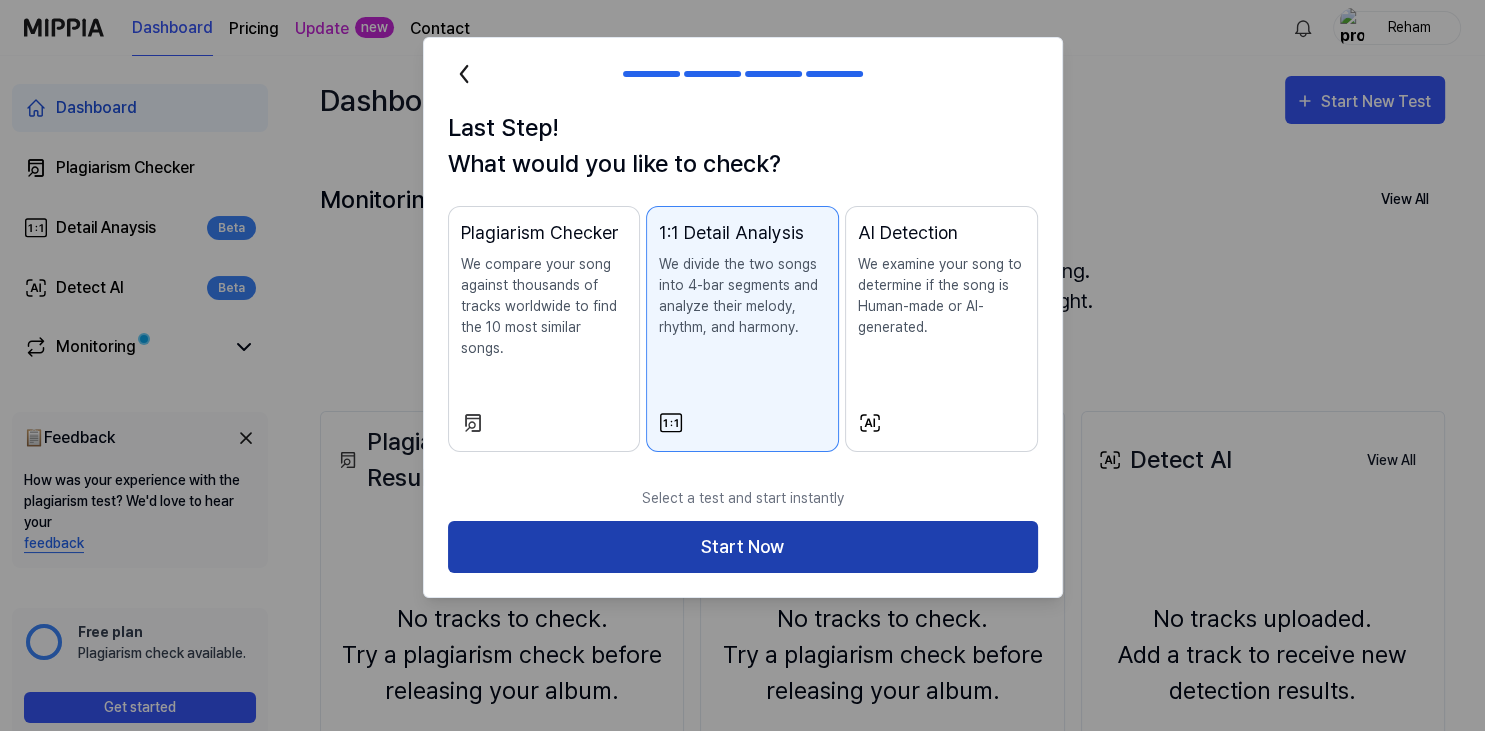 click on "Start Now" at bounding box center (743, 547) 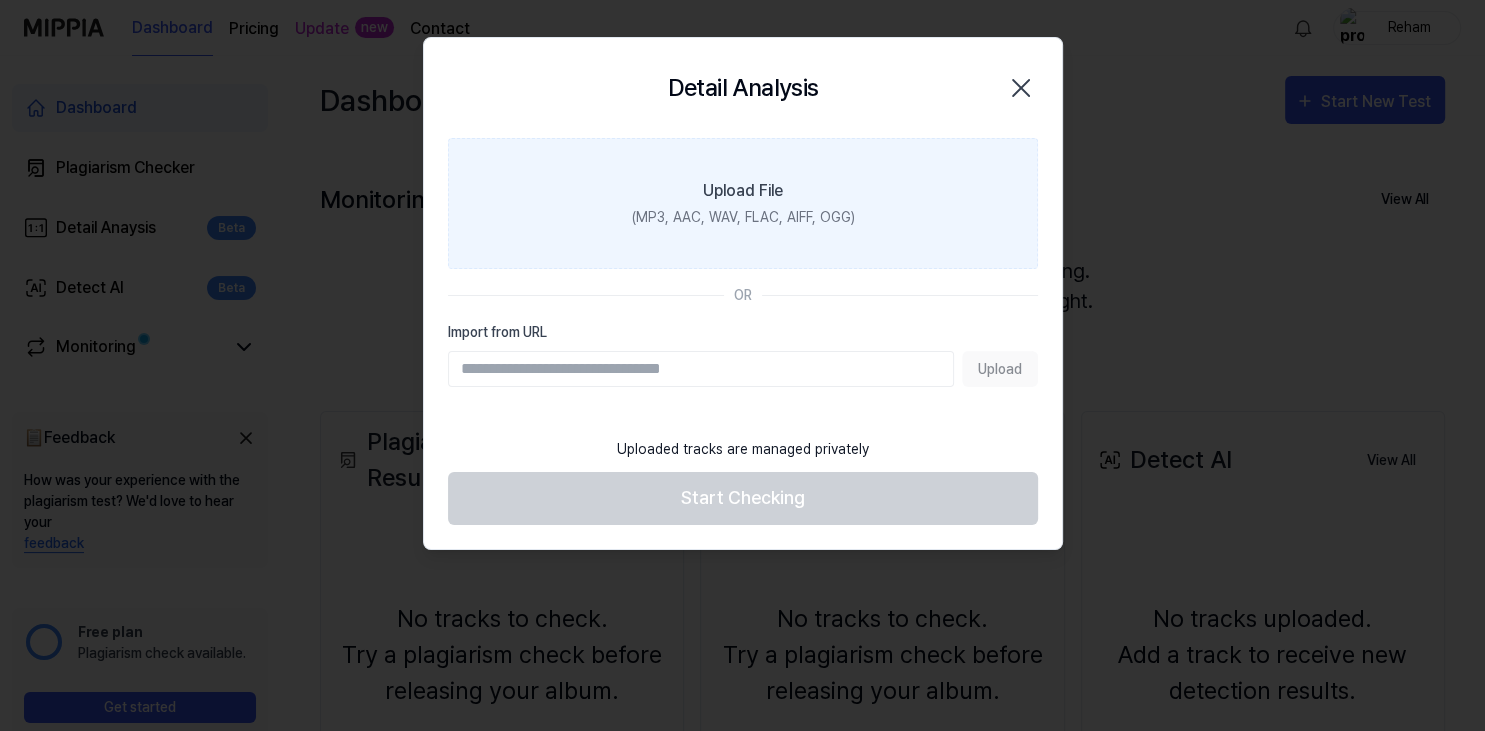 click on "Upload File" at bounding box center (743, 191) 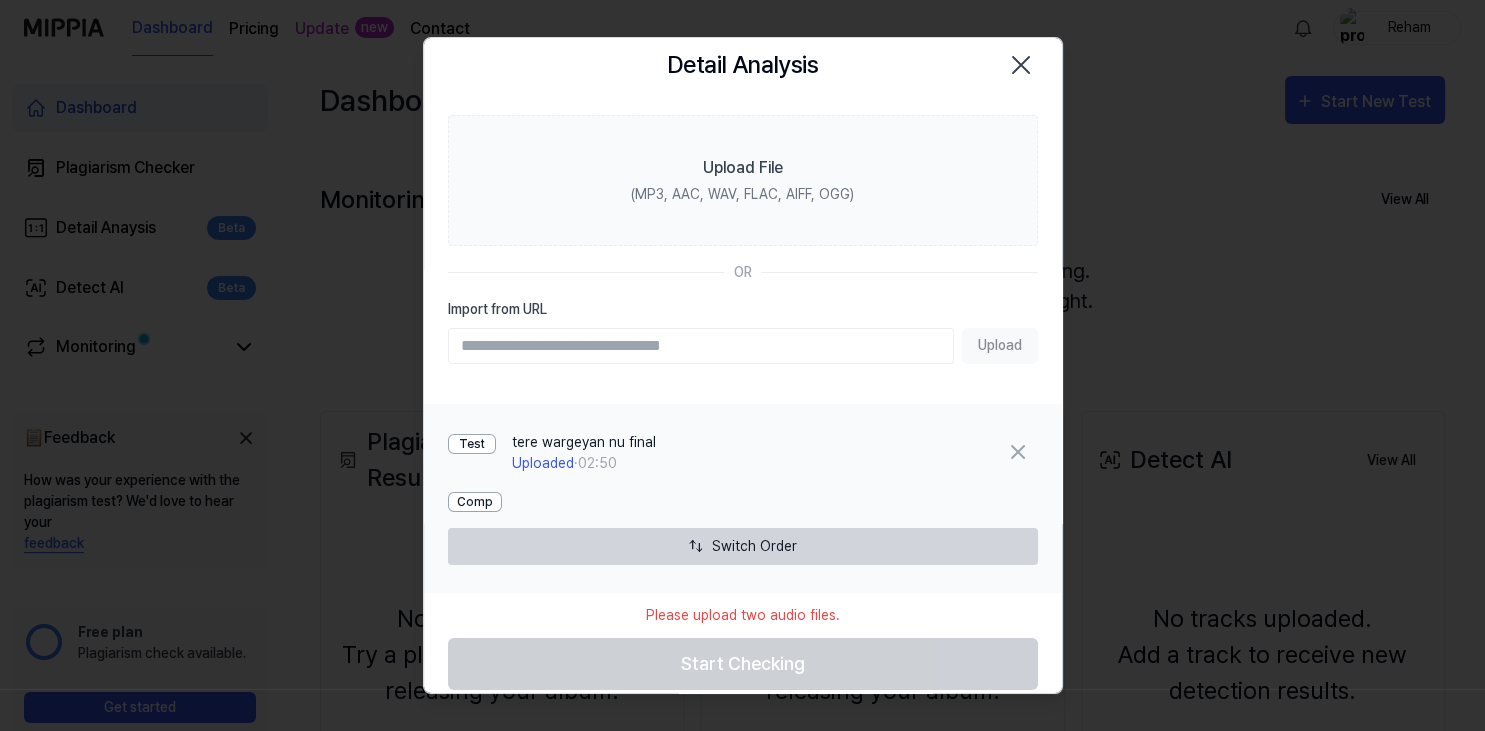 scroll, scrollTop: 42, scrollLeft: 0, axis: vertical 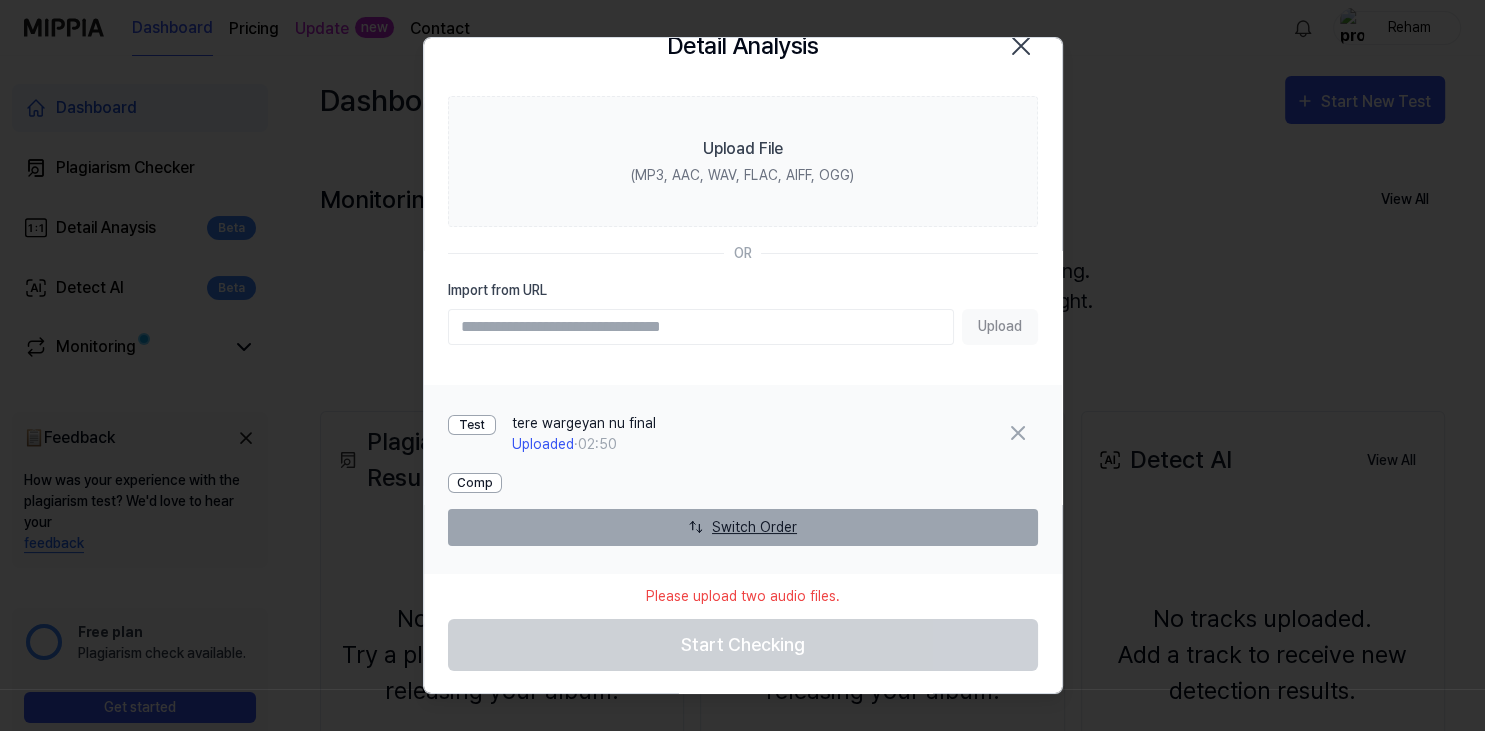click at bounding box center [696, 527] 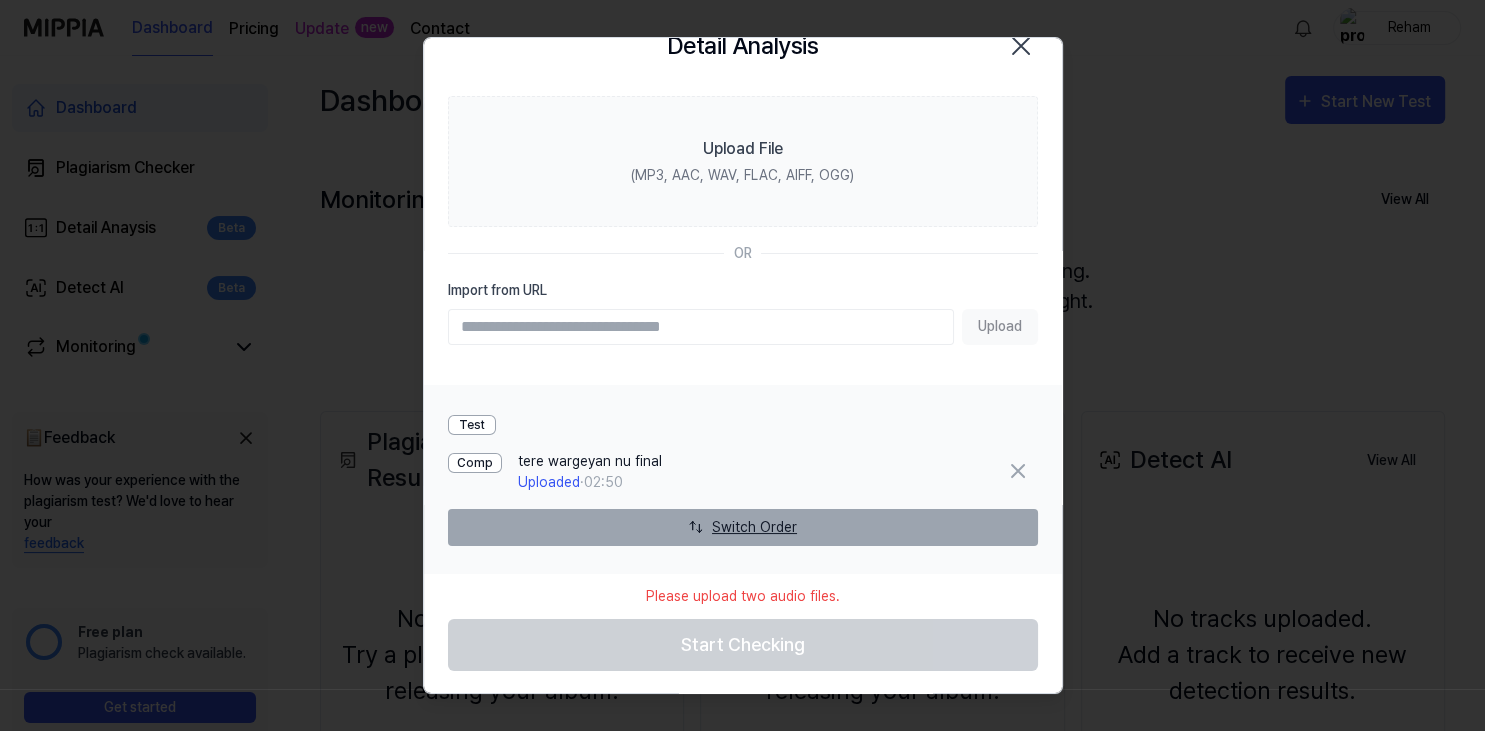 click at bounding box center (696, 527) 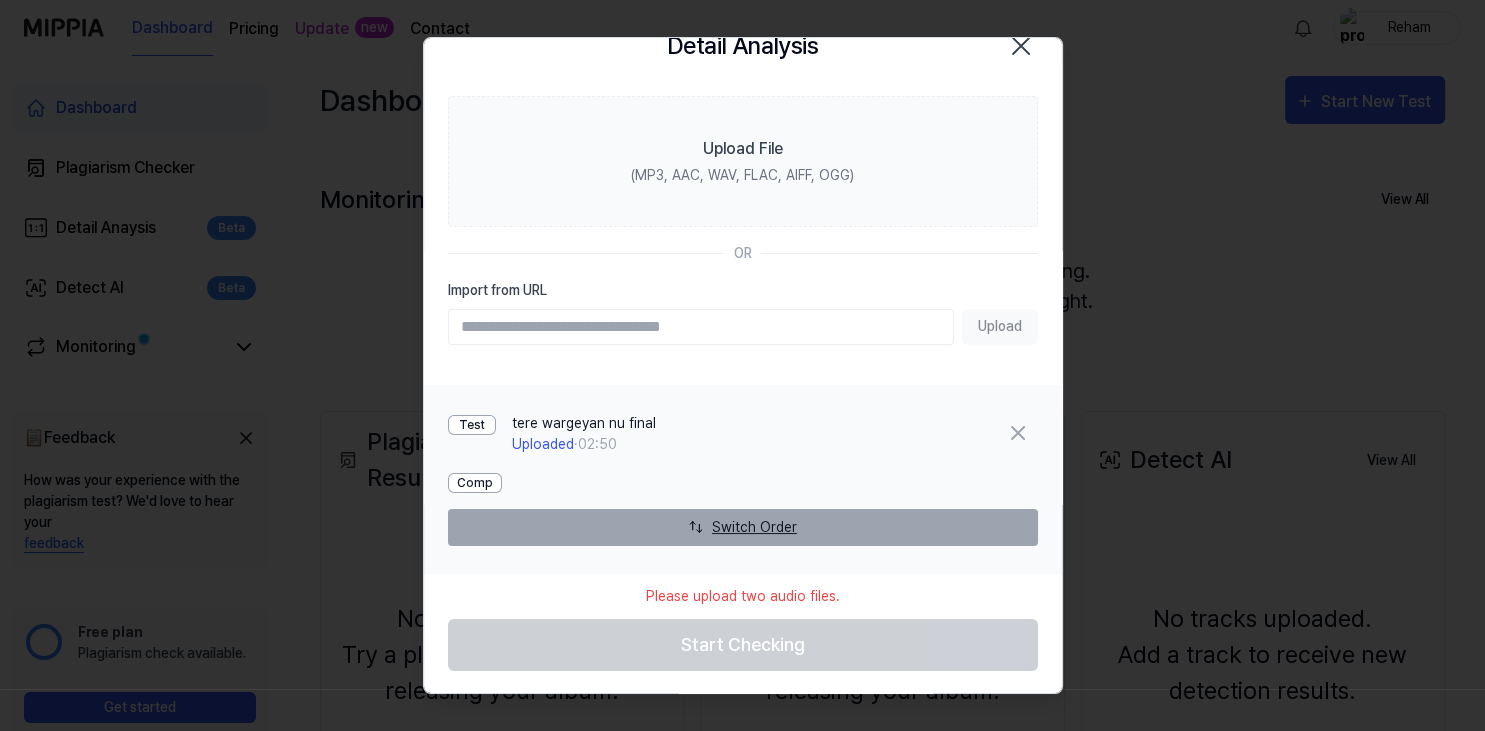 click at bounding box center [696, 527] 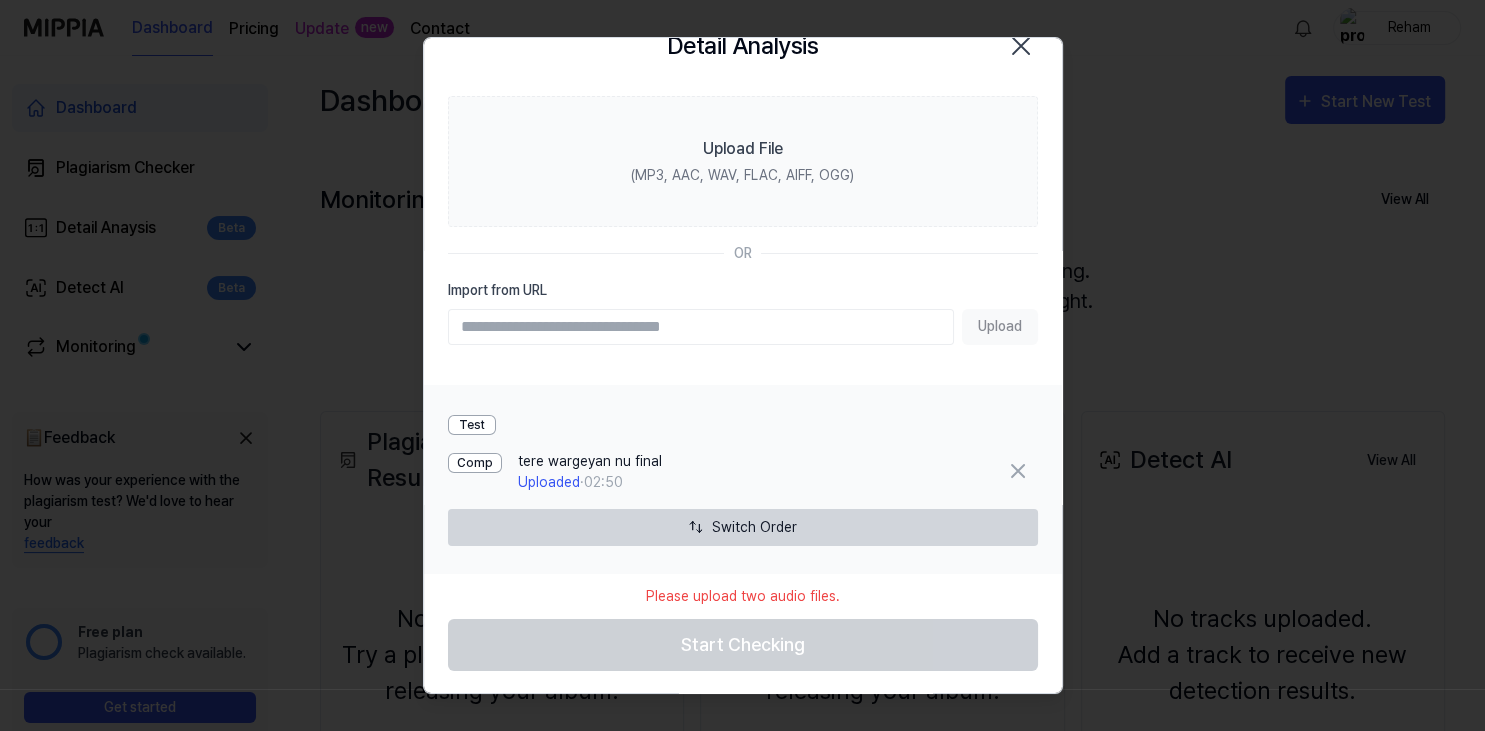 click on "Please upload two audio files. Start Checking" at bounding box center (743, 623) 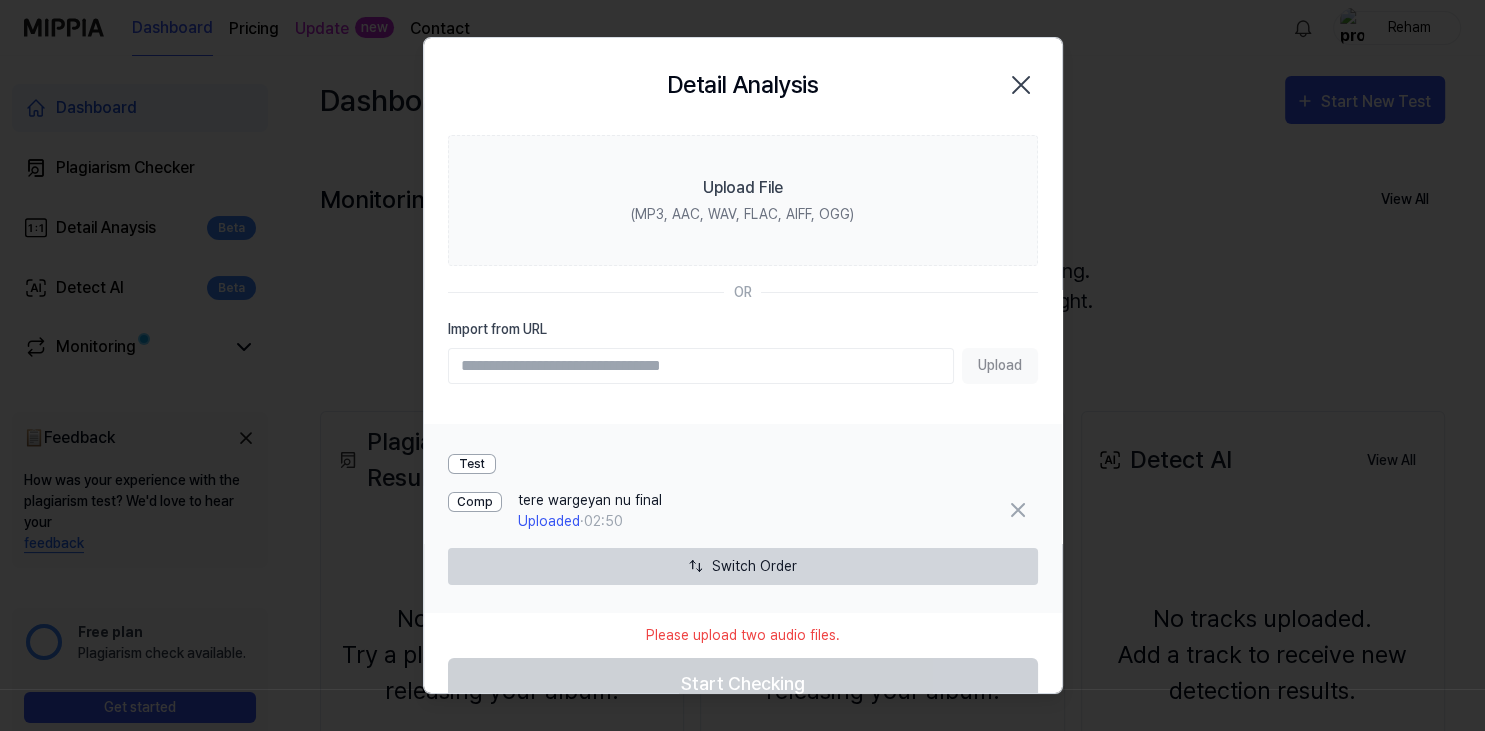 scroll, scrollTop: 0, scrollLeft: 0, axis: both 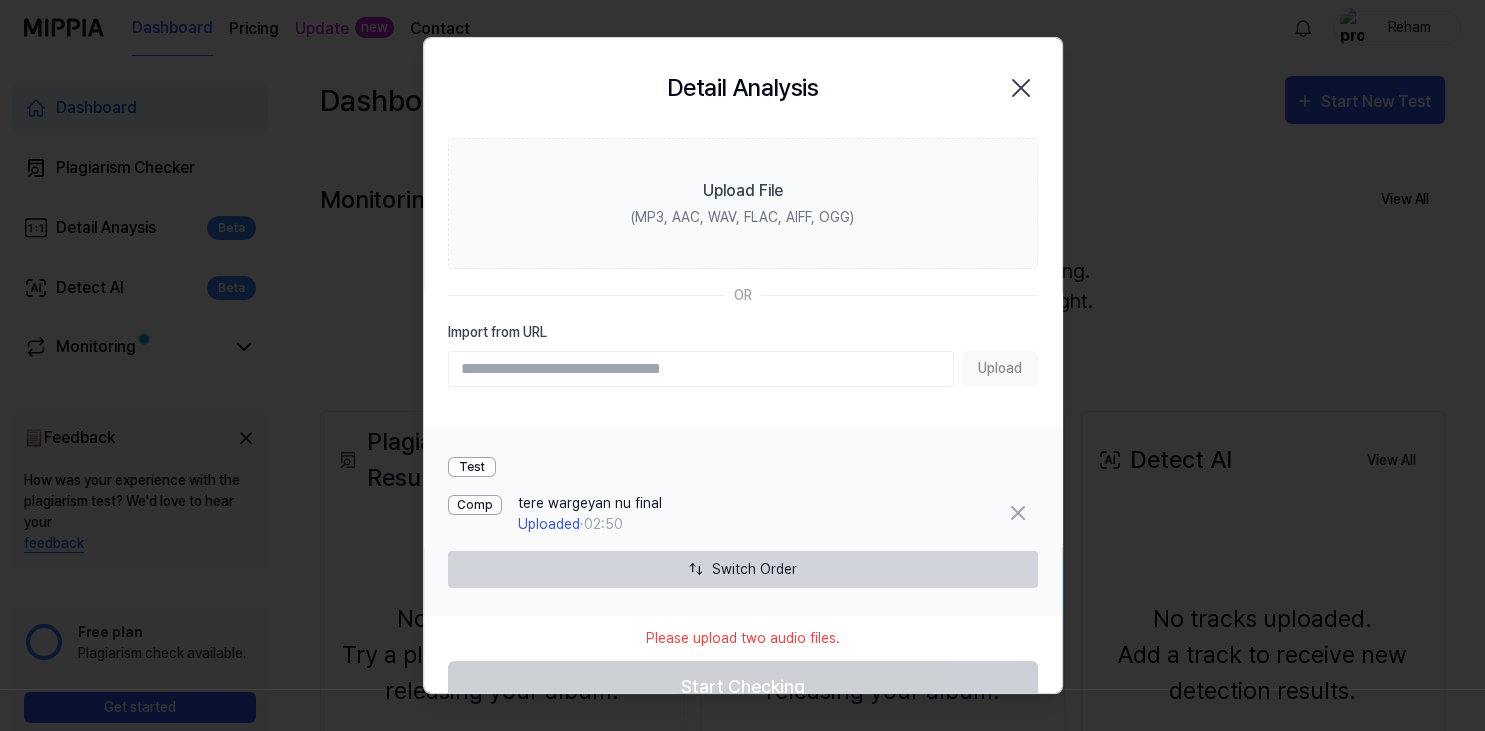 click 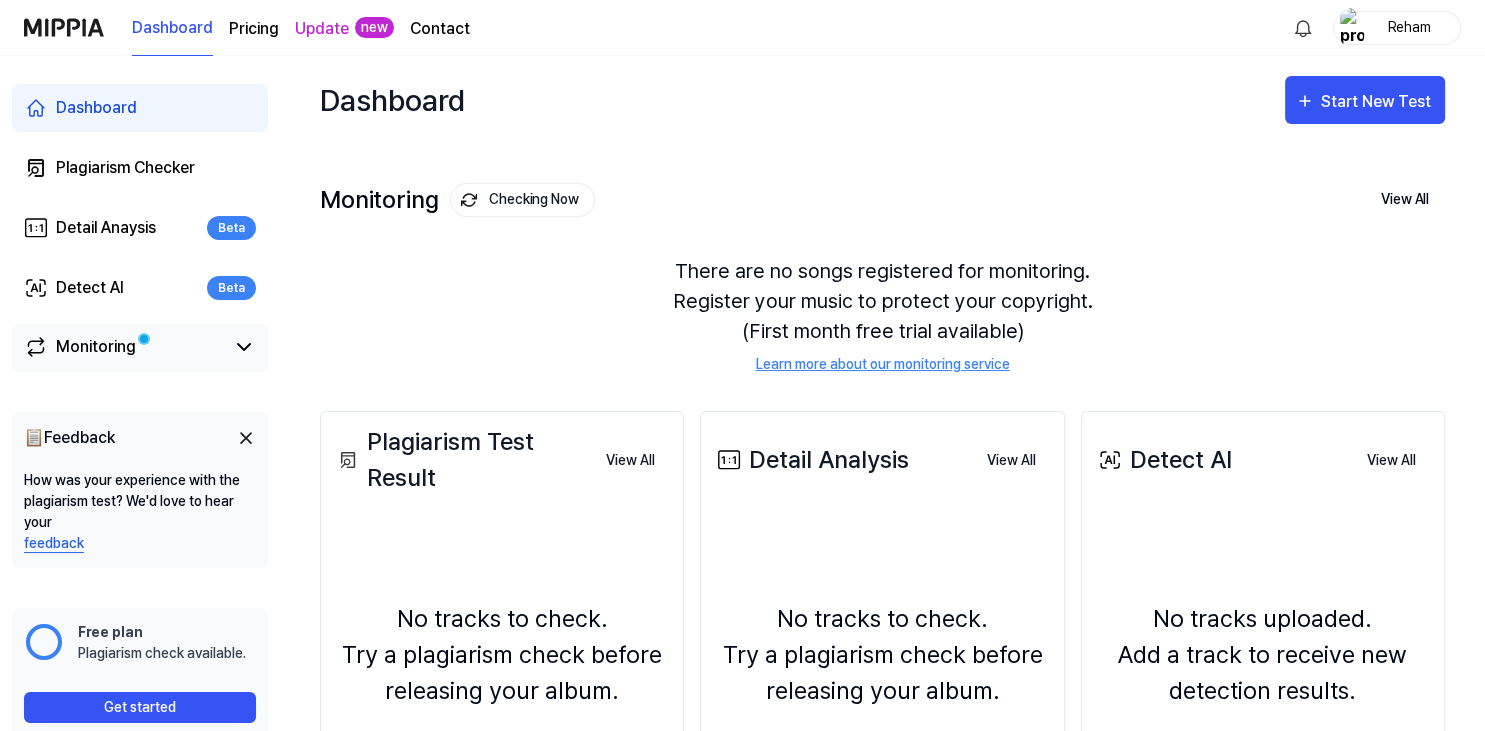 click on "Monitoring" at bounding box center (96, 347) 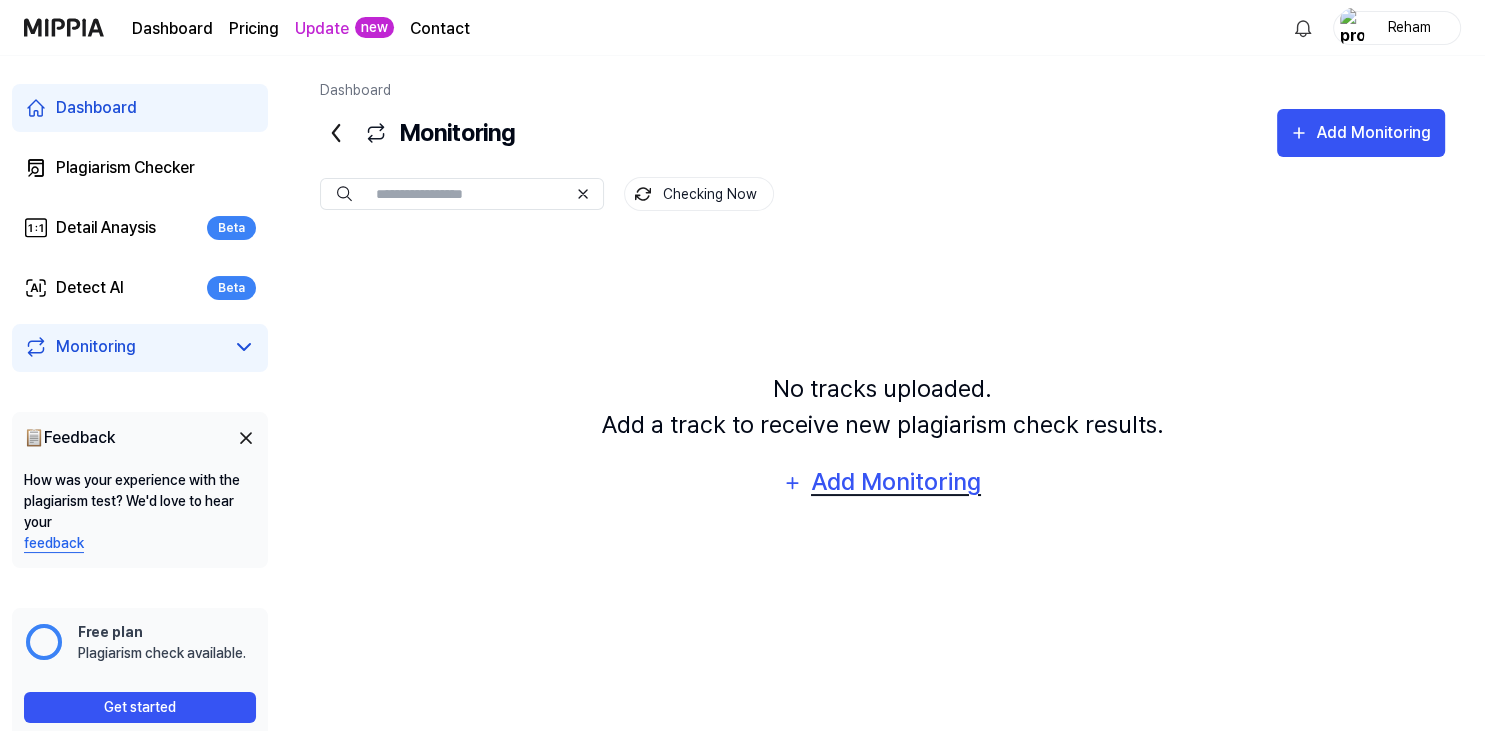 click on "Add Monitoring" at bounding box center (895, 482) 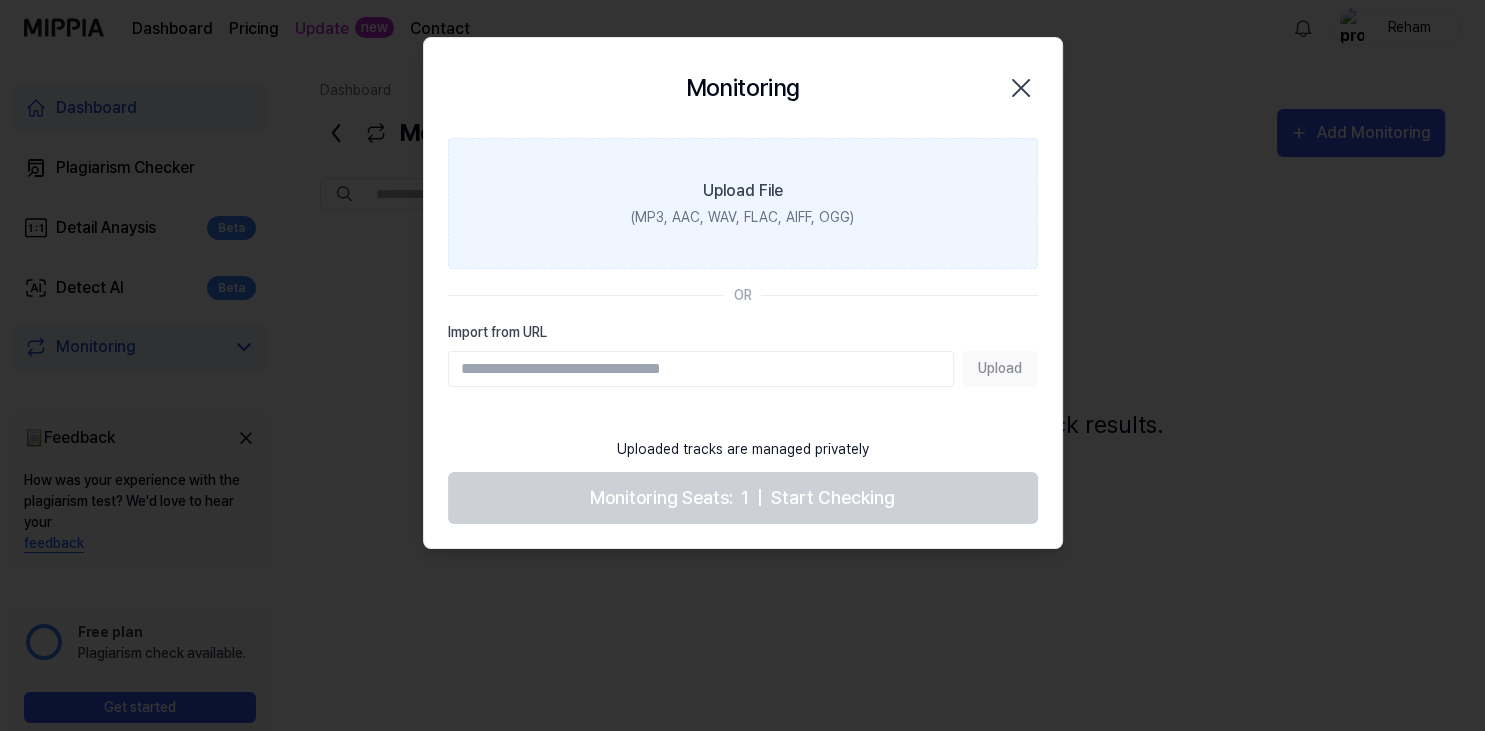 click on "Upload File" at bounding box center (743, 191) 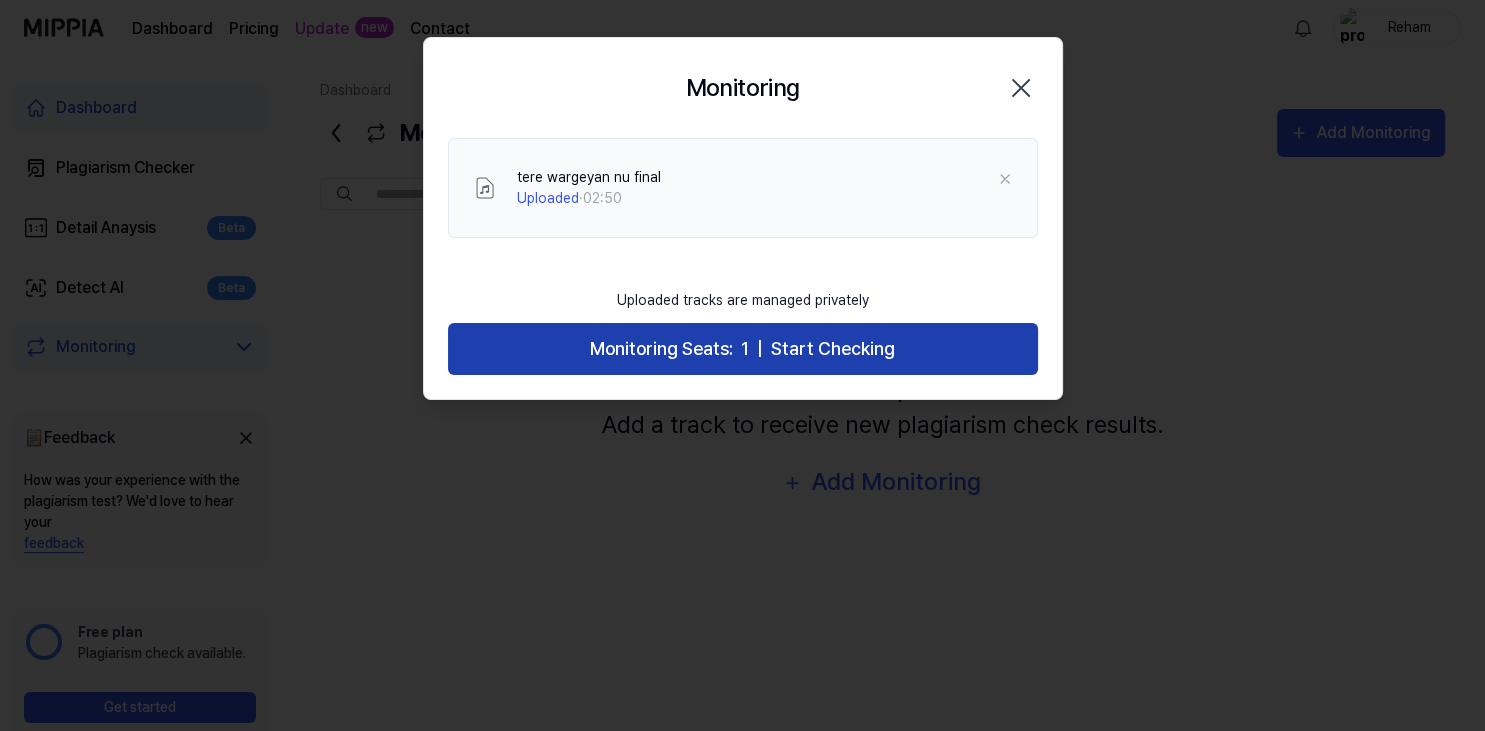click on "Start Checking" at bounding box center [833, 349] 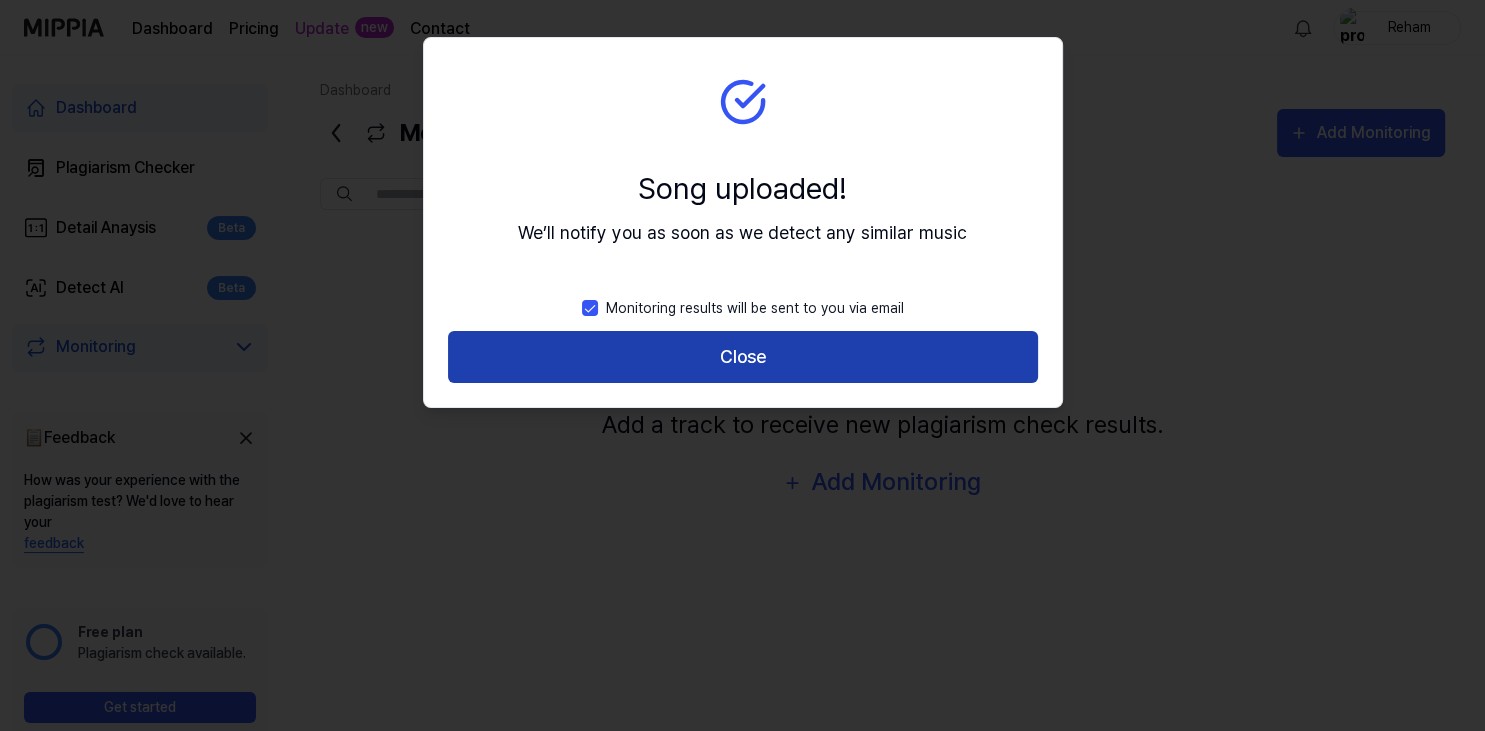 click on "Close" at bounding box center (743, 357) 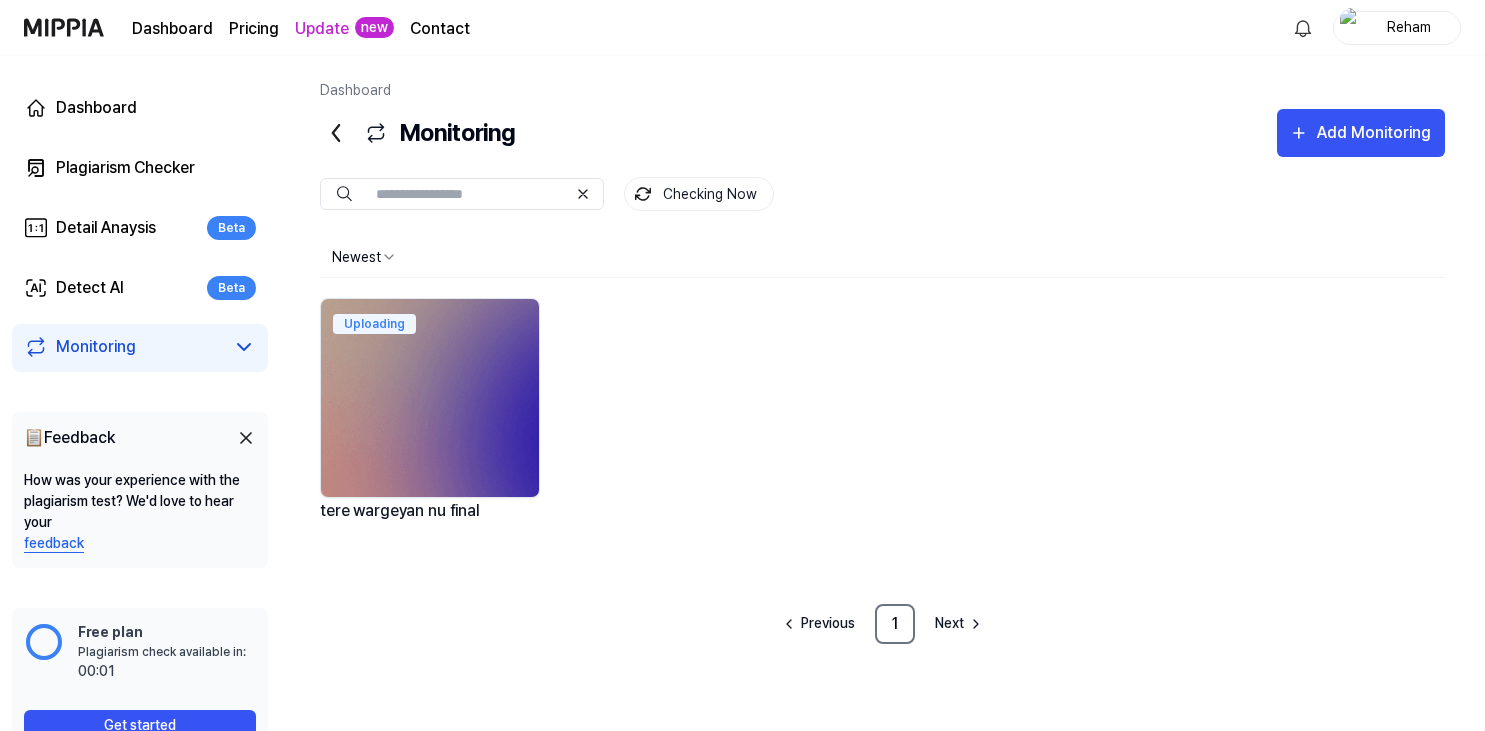 scroll, scrollTop: 0, scrollLeft: 0, axis: both 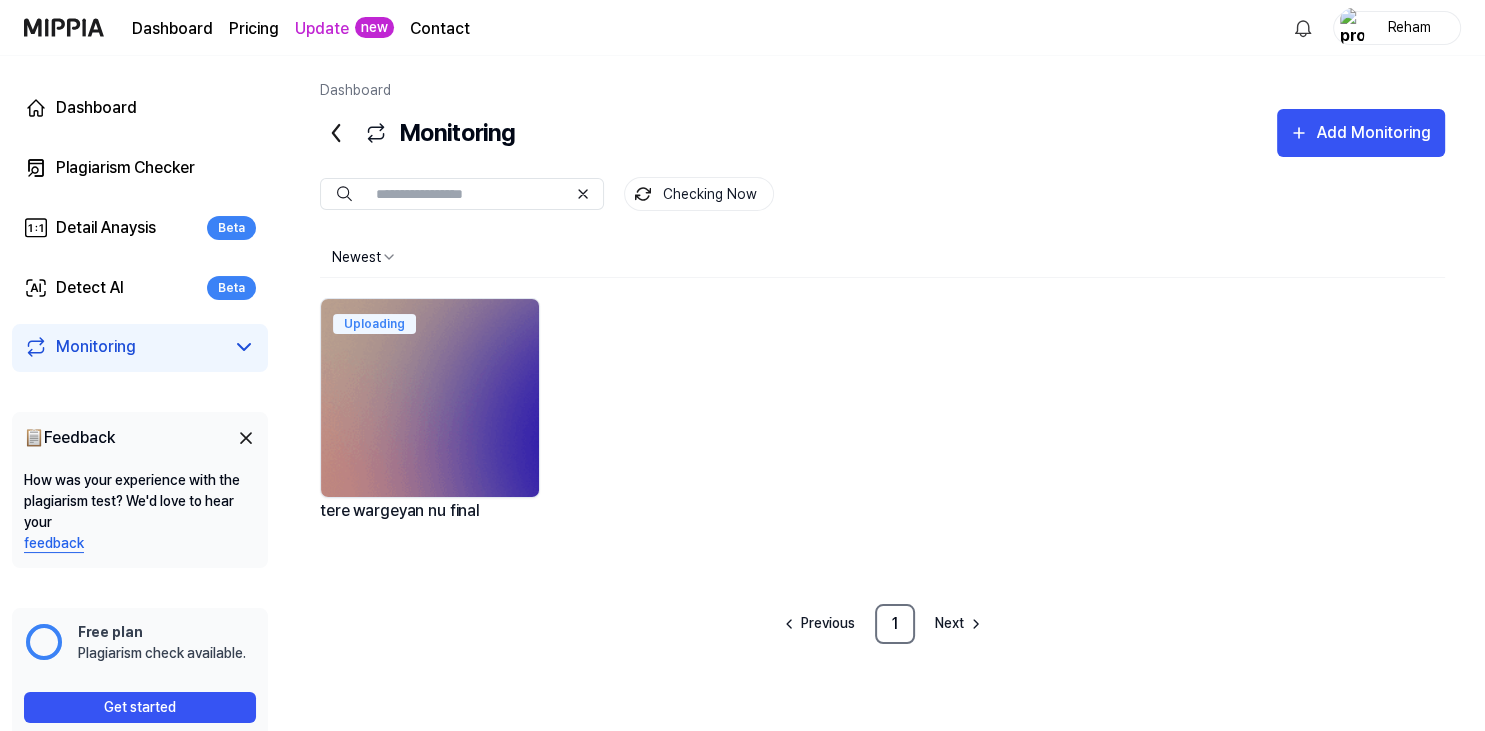 click on "Get started" at bounding box center [140, 707] 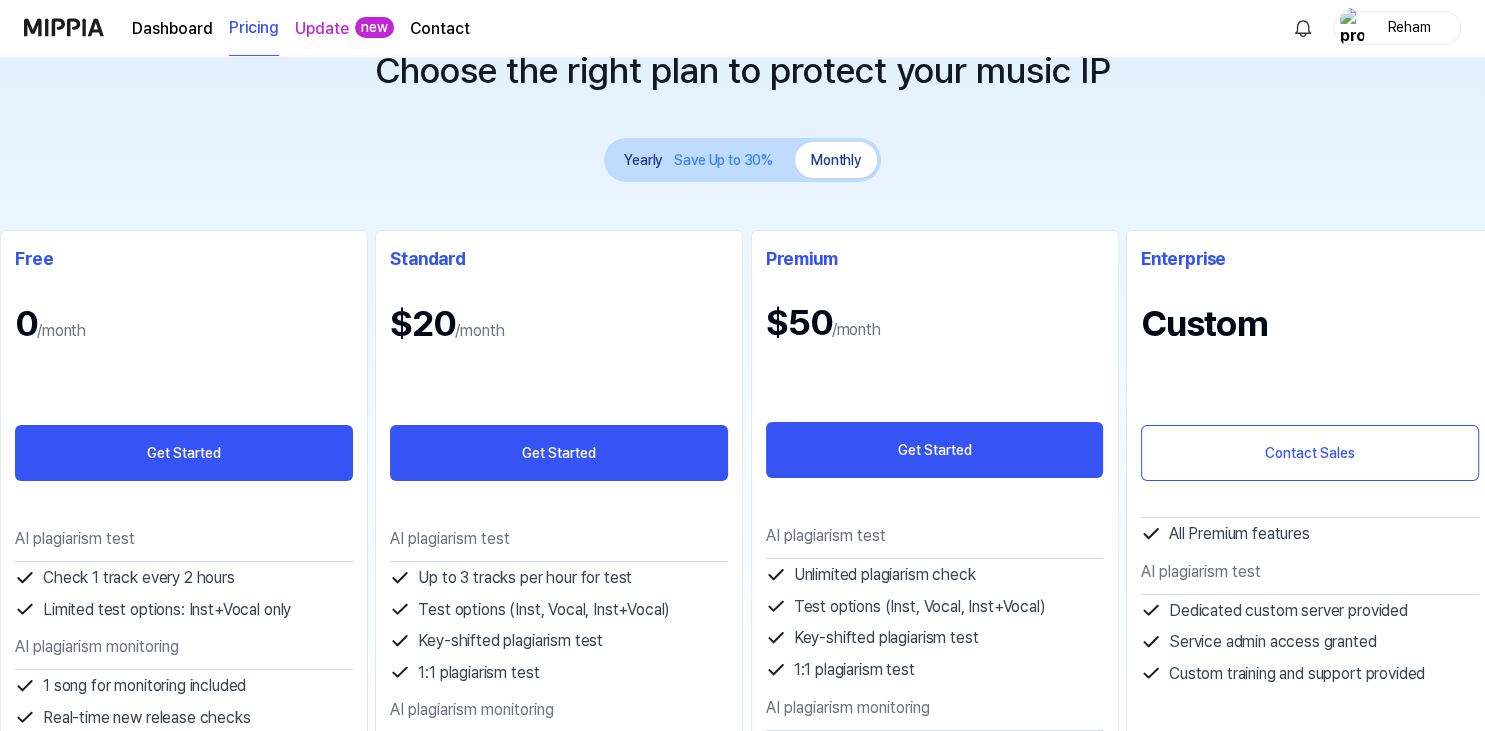 scroll, scrollTop: 0, scrollLeft: 0, axis: both 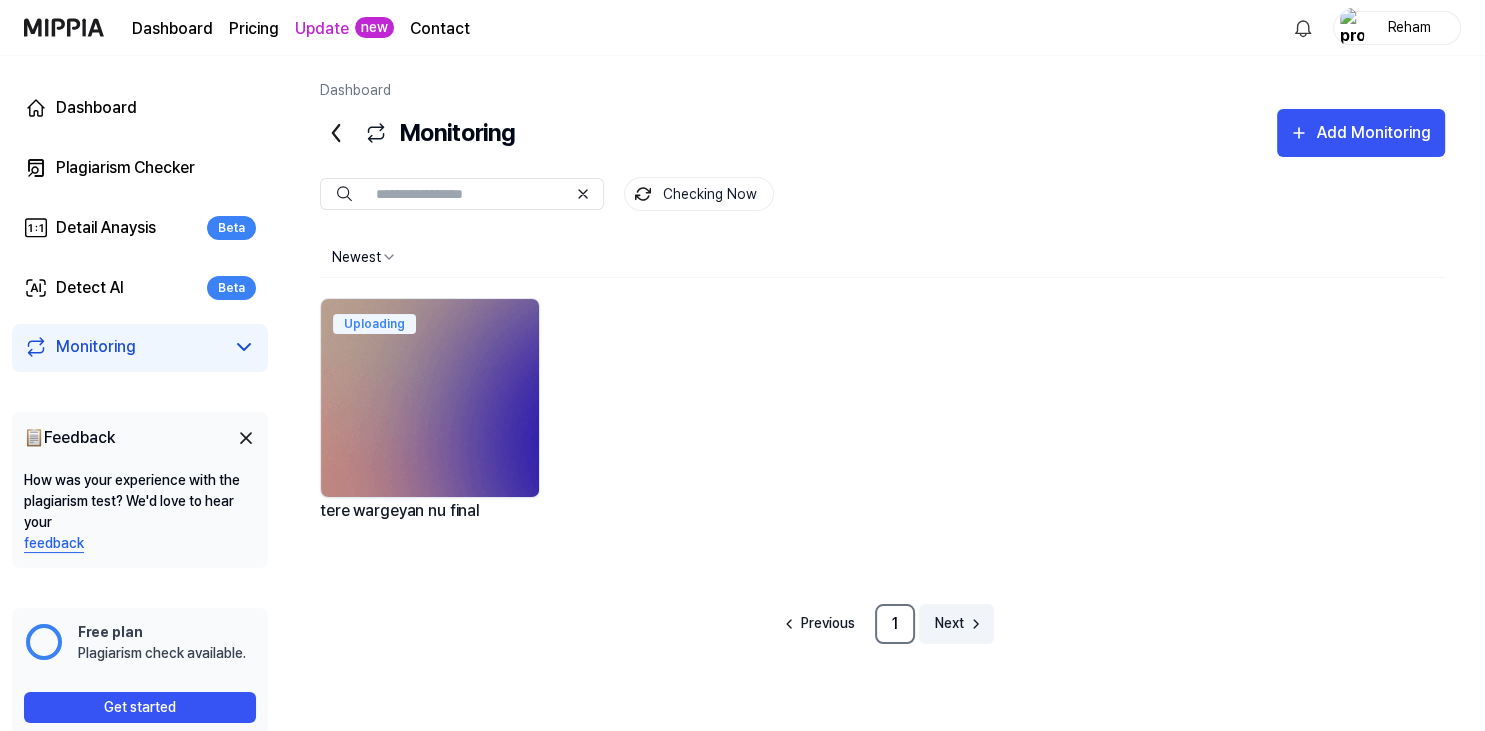 click on "Next" at bounding box center (949, 623) 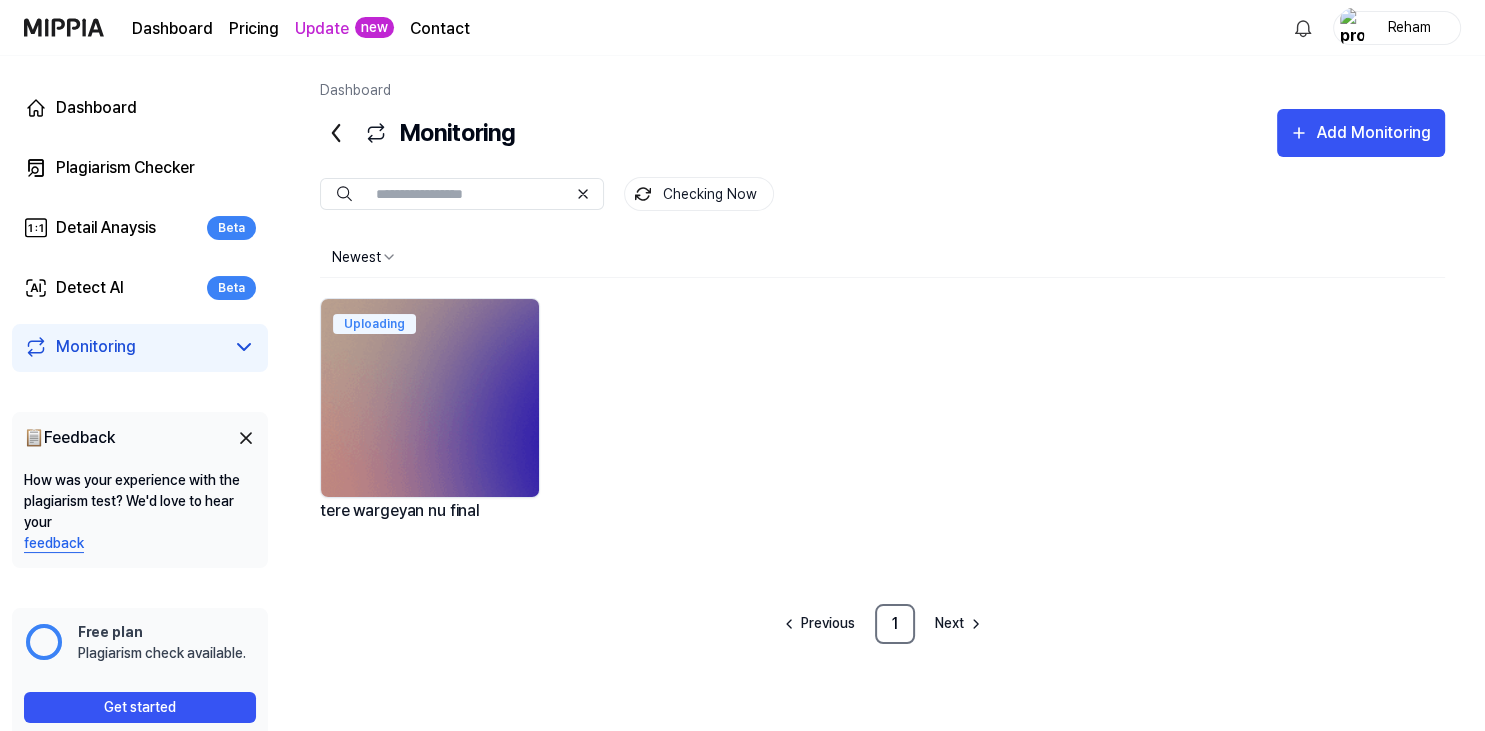 click on "Get started" at bounding box center [140, 707] 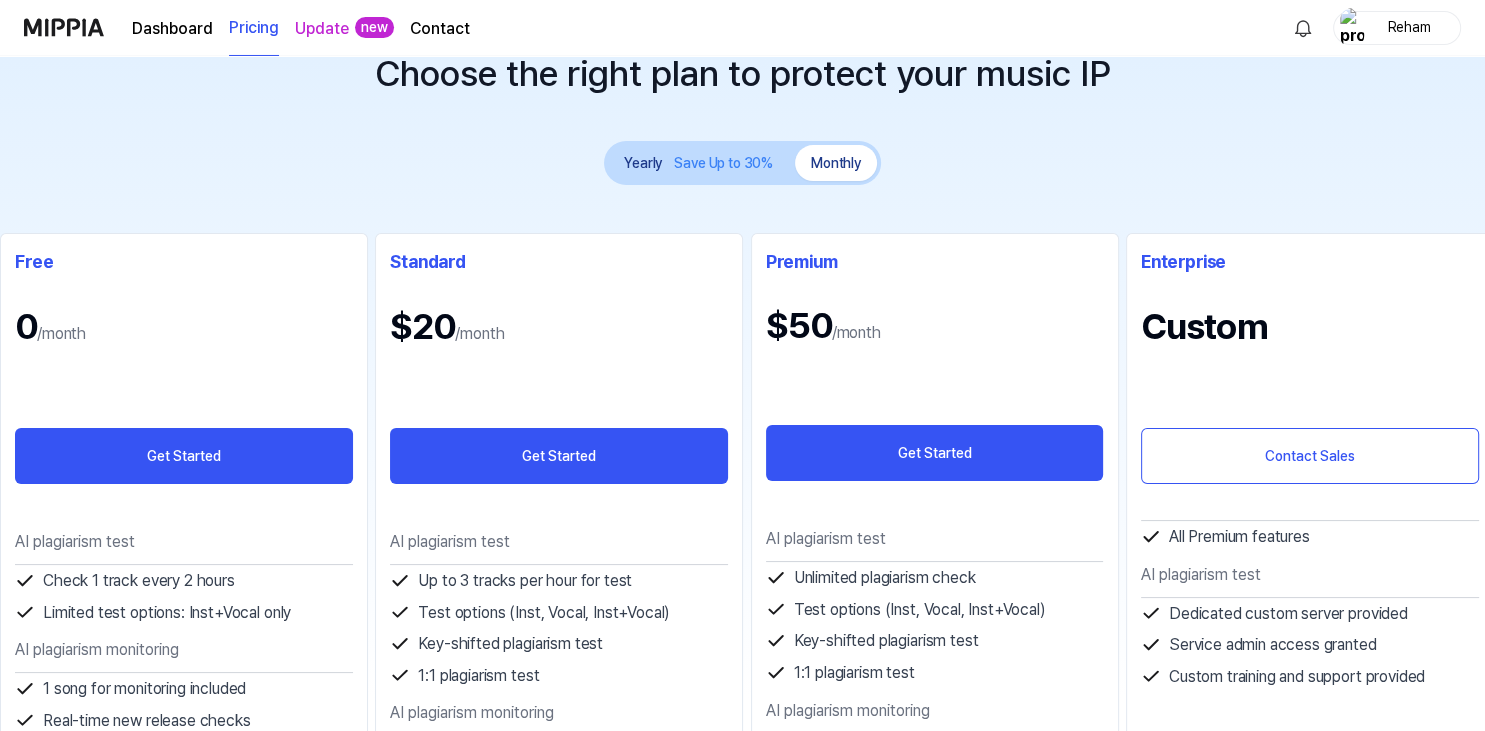 scroll, scrollTop: 105, scrollLeft: 0, axis: vertical 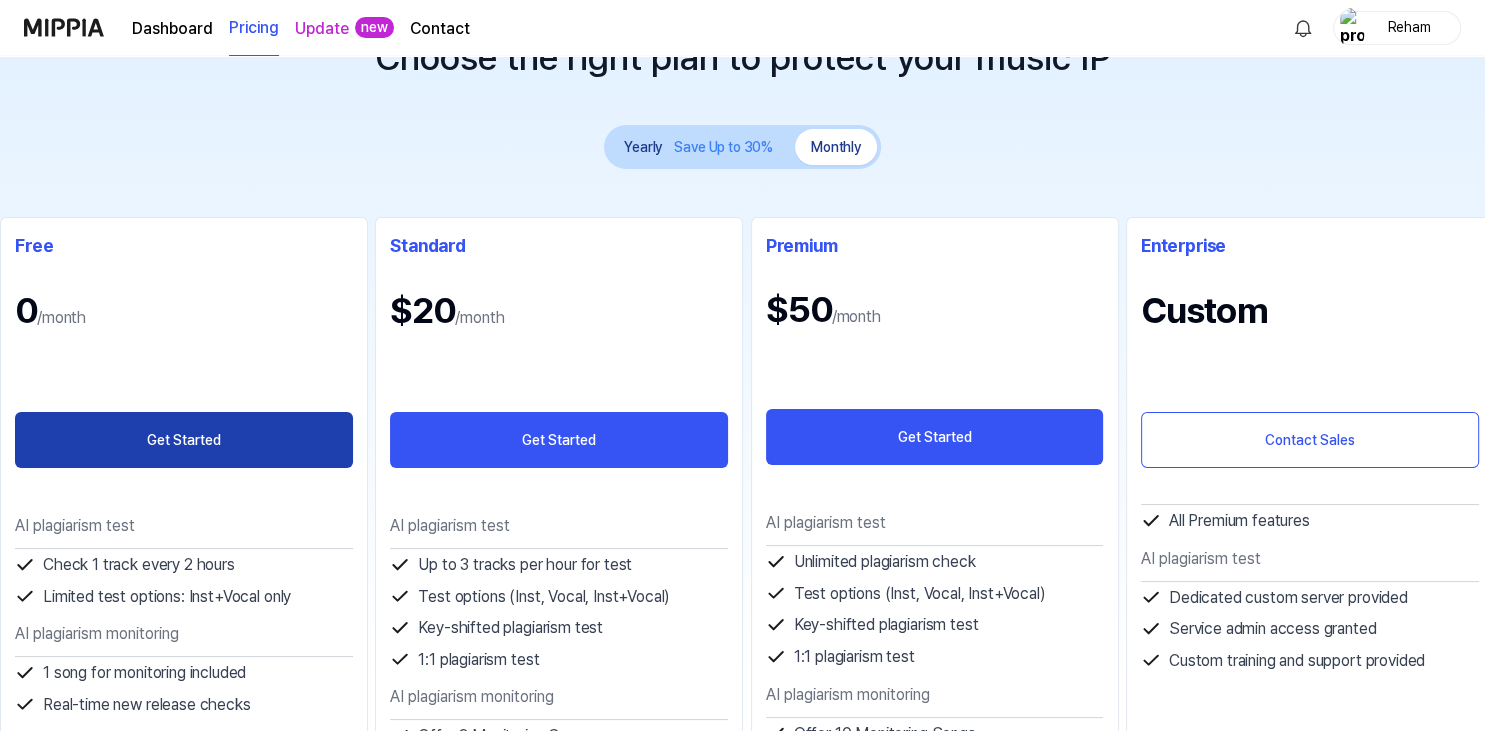 click on "Get Started" at bounding box center (184, 440) 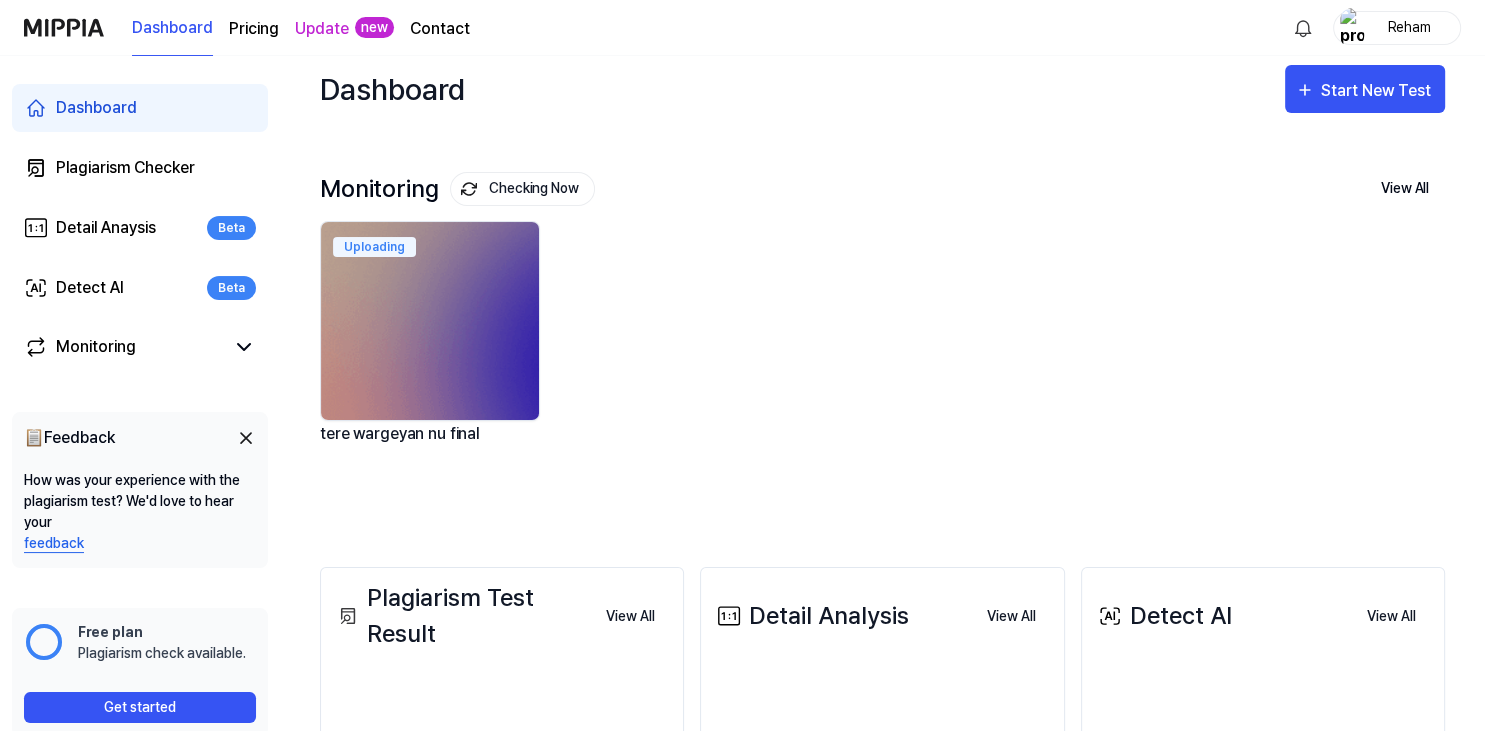 scroll, scrollTop: 0, scrollLeft: 0, axis: both 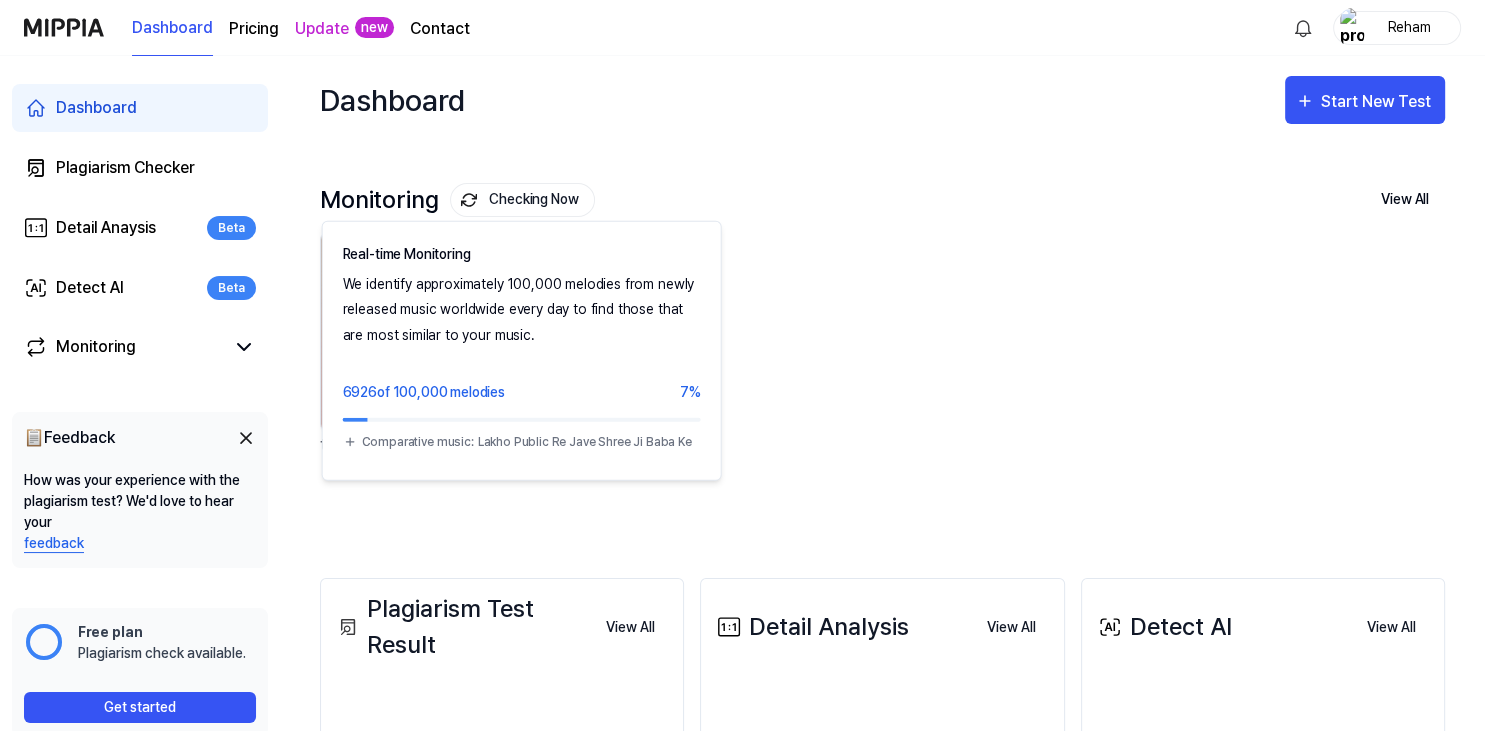 click on "Checking Now" at bounding box center [522, 200] 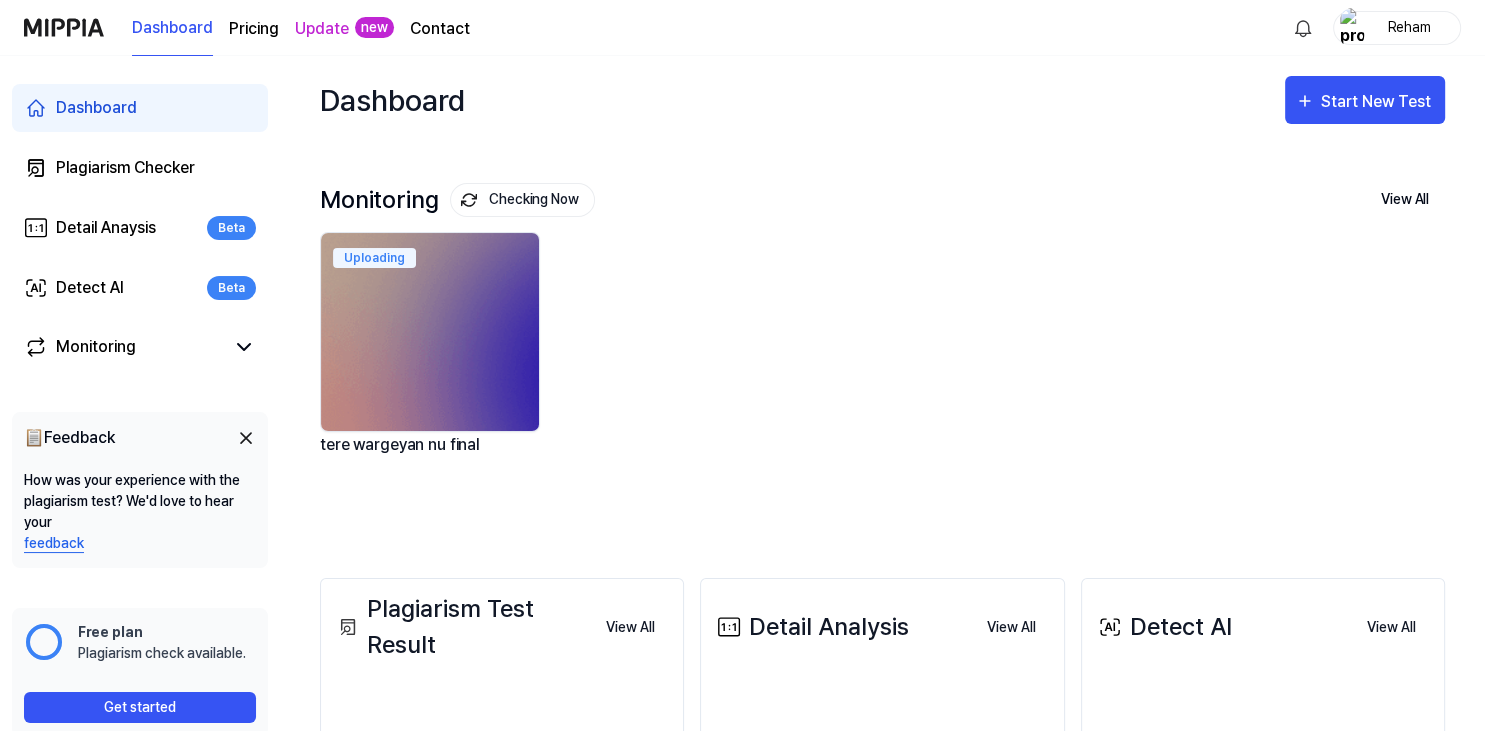 click at bounding box center (246, 438) 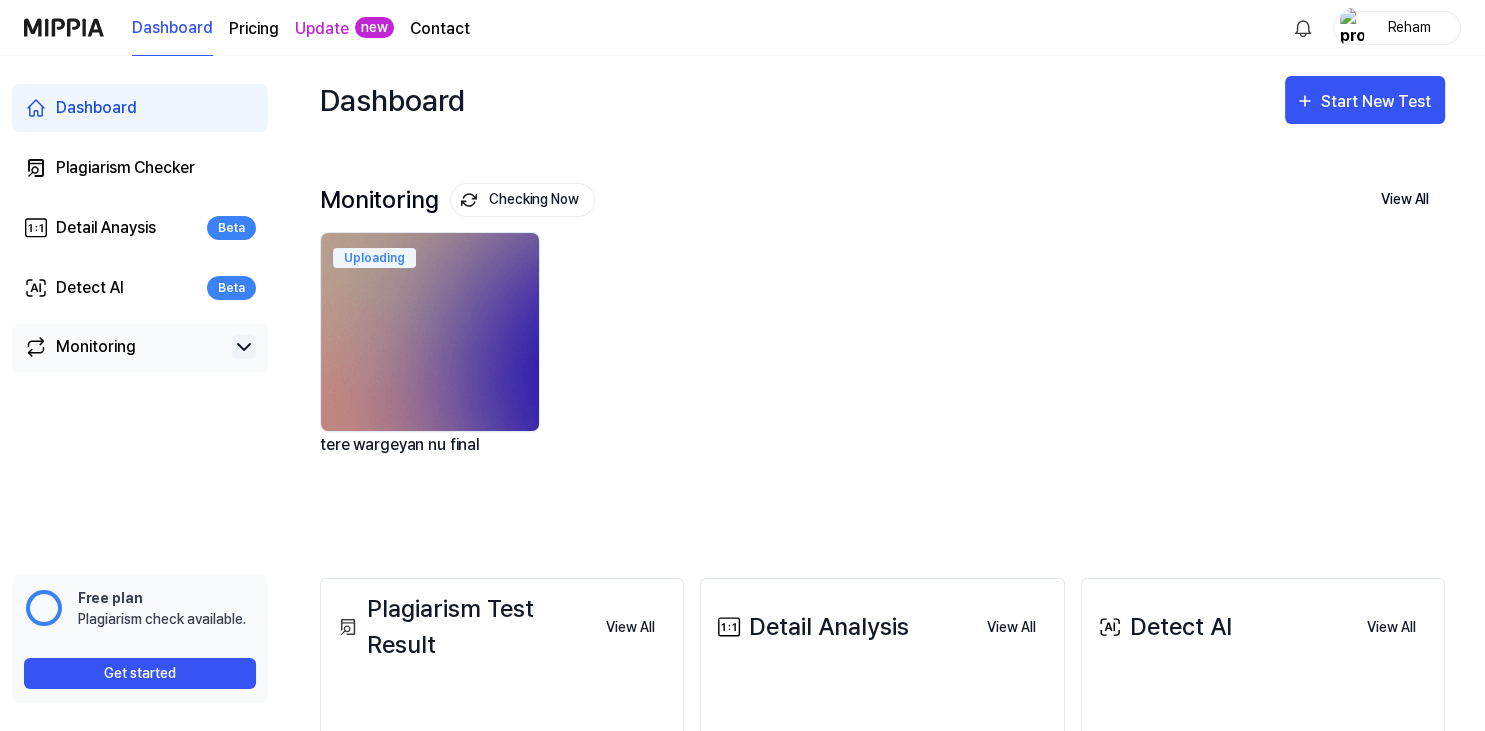 click 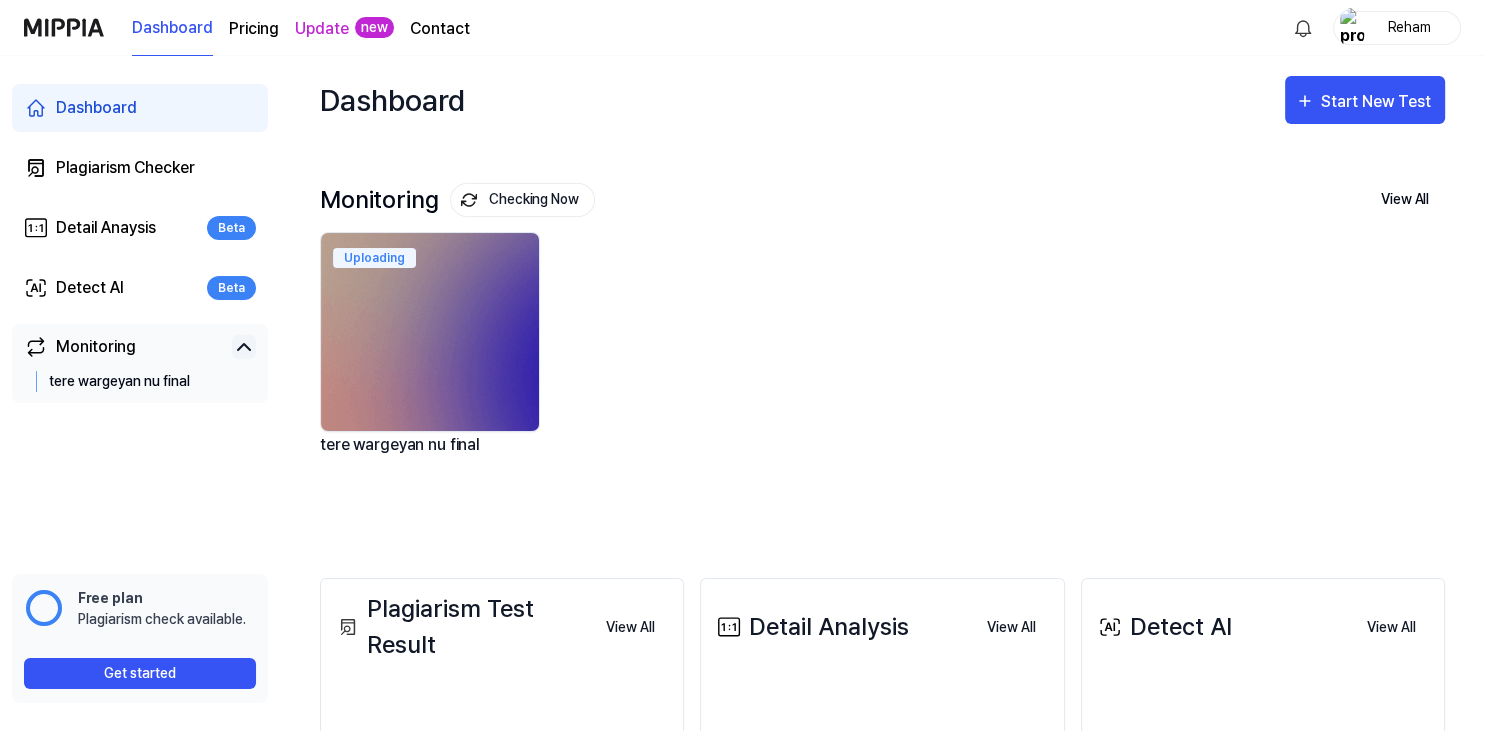 click 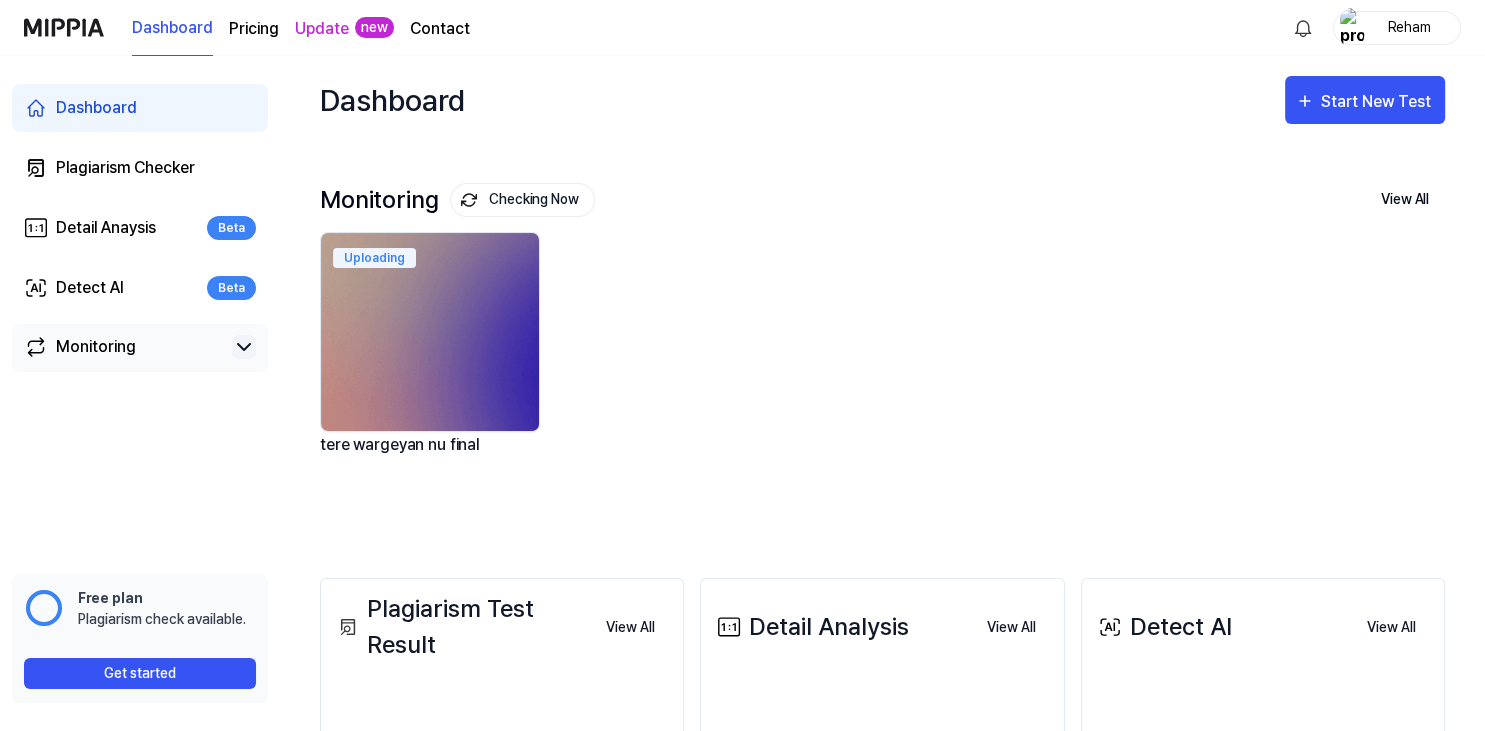 click on "Monitoring" at bounding box center [140, 348] 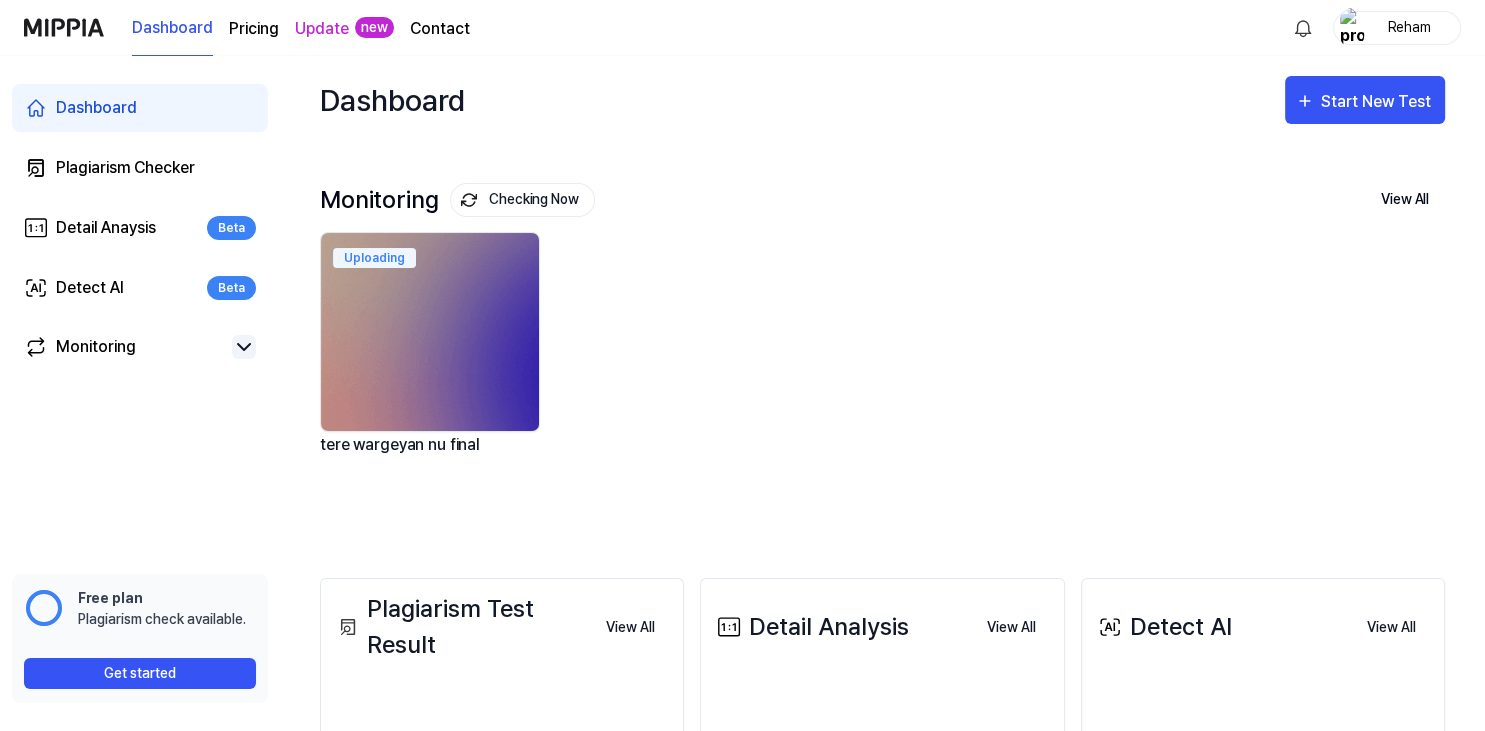 click 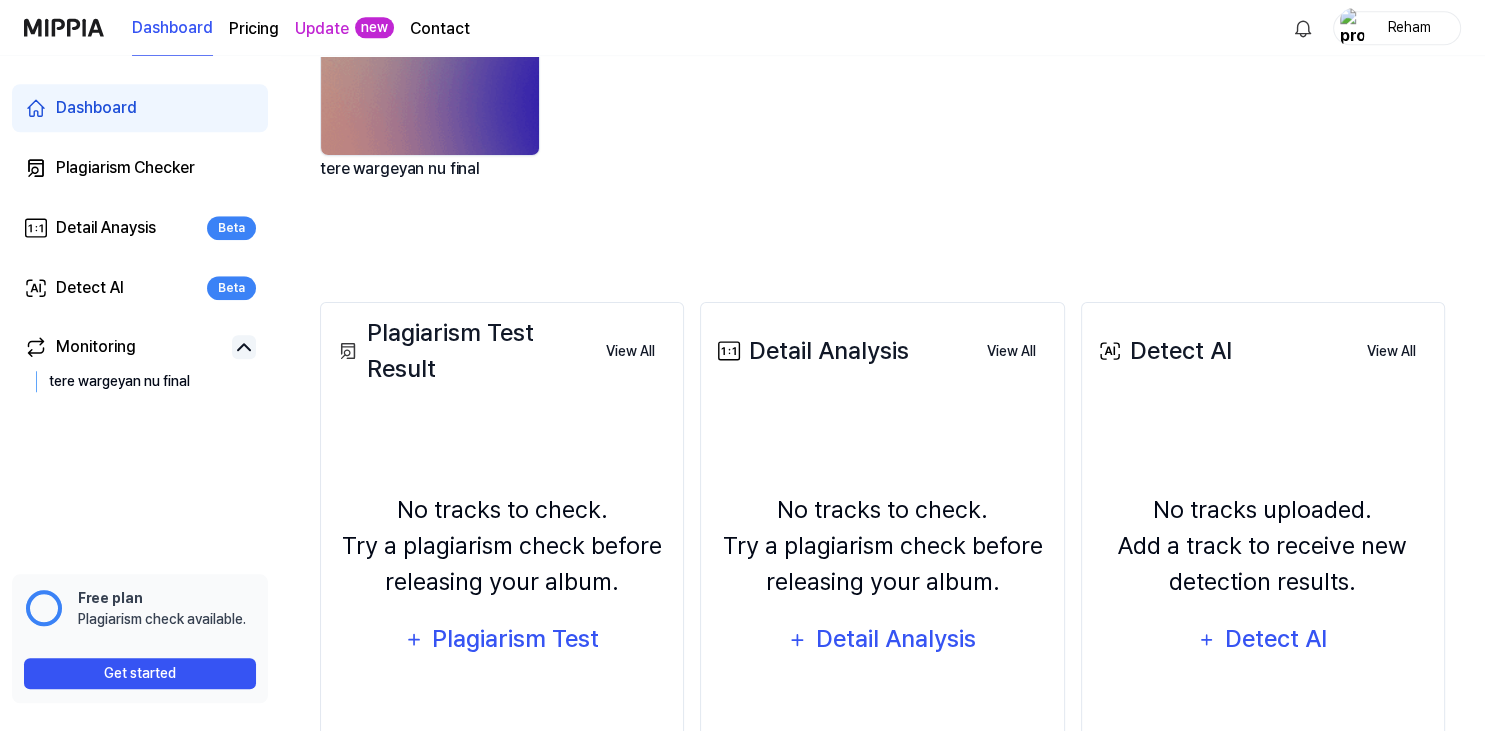scroll, scrollTop: 409, scrollLeft: 0, axis: vertical 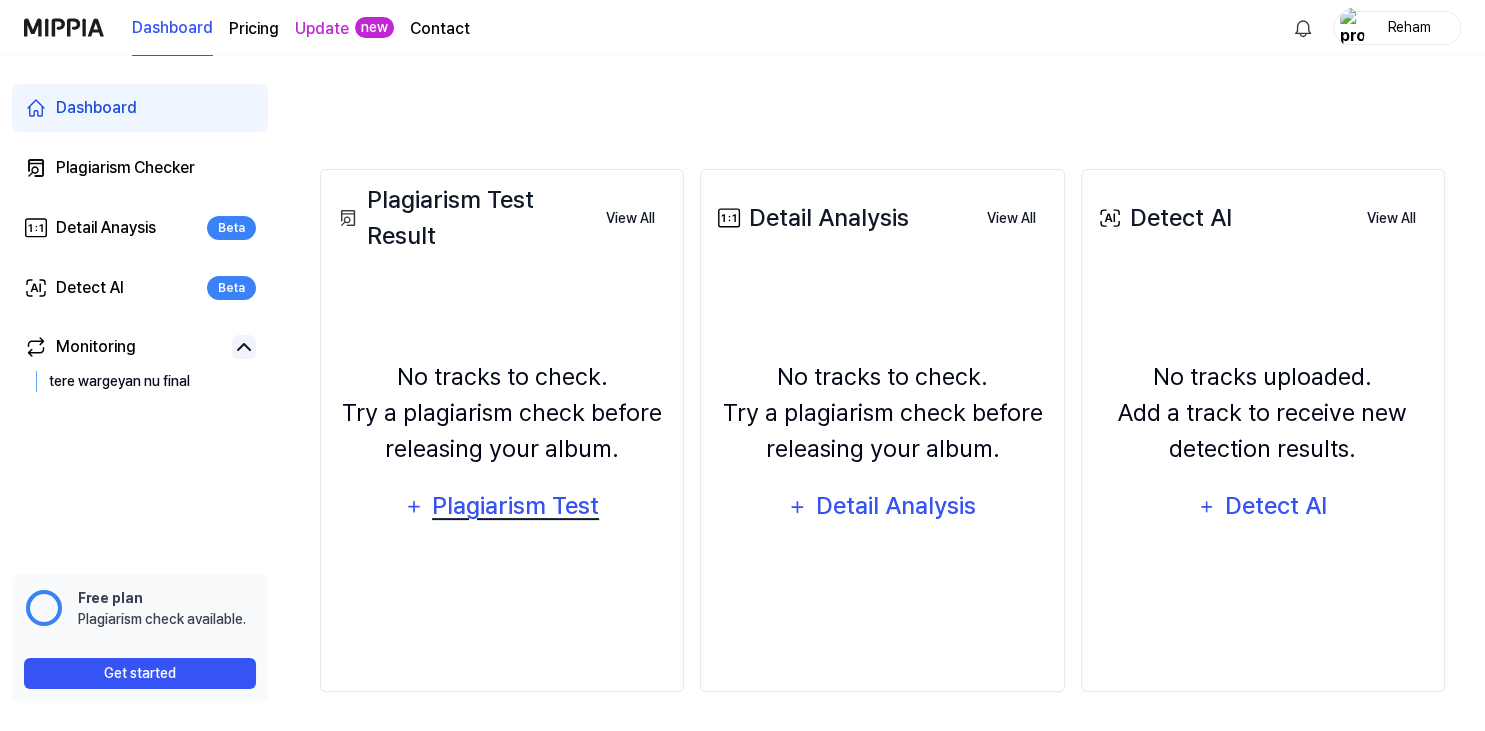click on "Plagiarism Test" at bounding box center (515, 506) 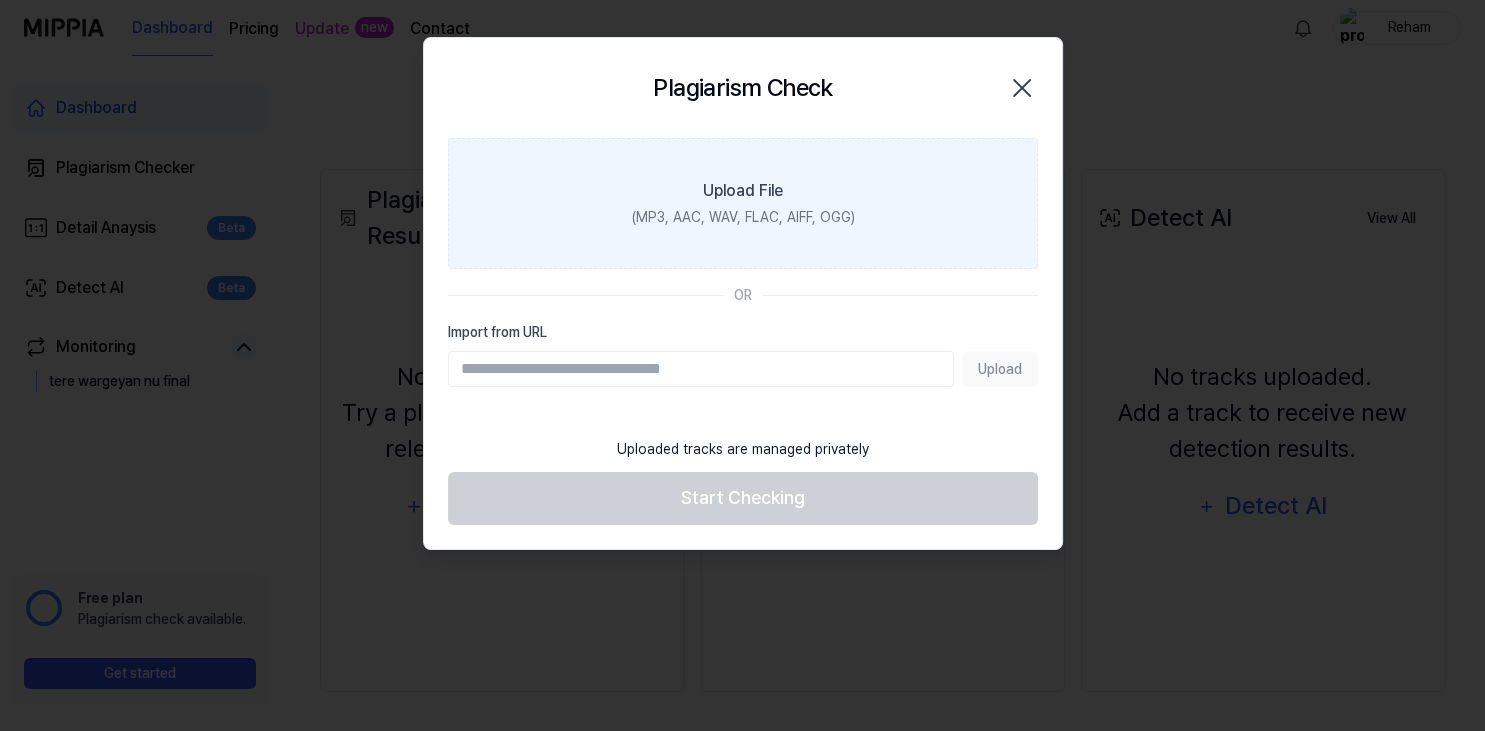 click on "Upload File" at bounding box center [743, 191] 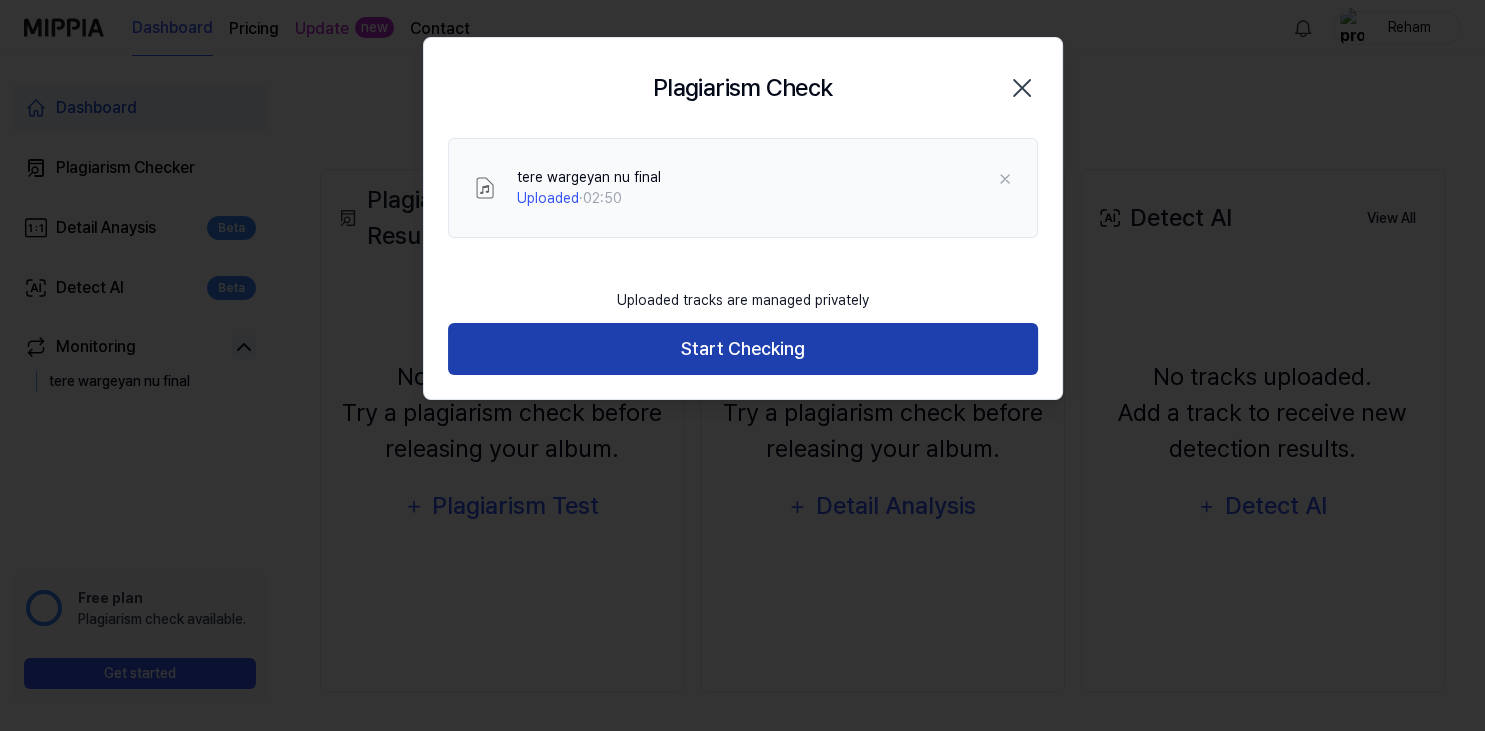 click on "Start Checking" at bounding box center [743, 349] 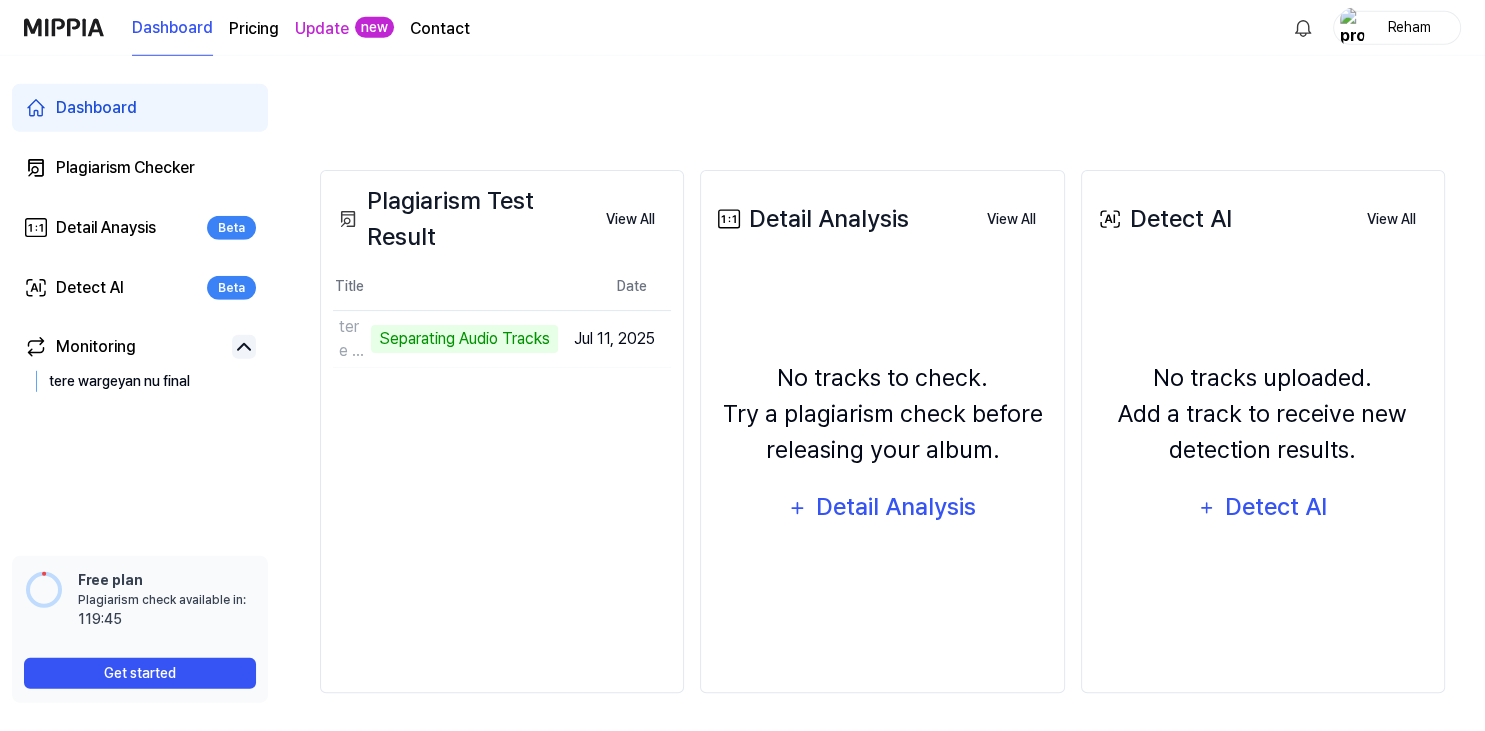 scroll, scrollTop: 409, scrollLeft: 0, axis: vertical 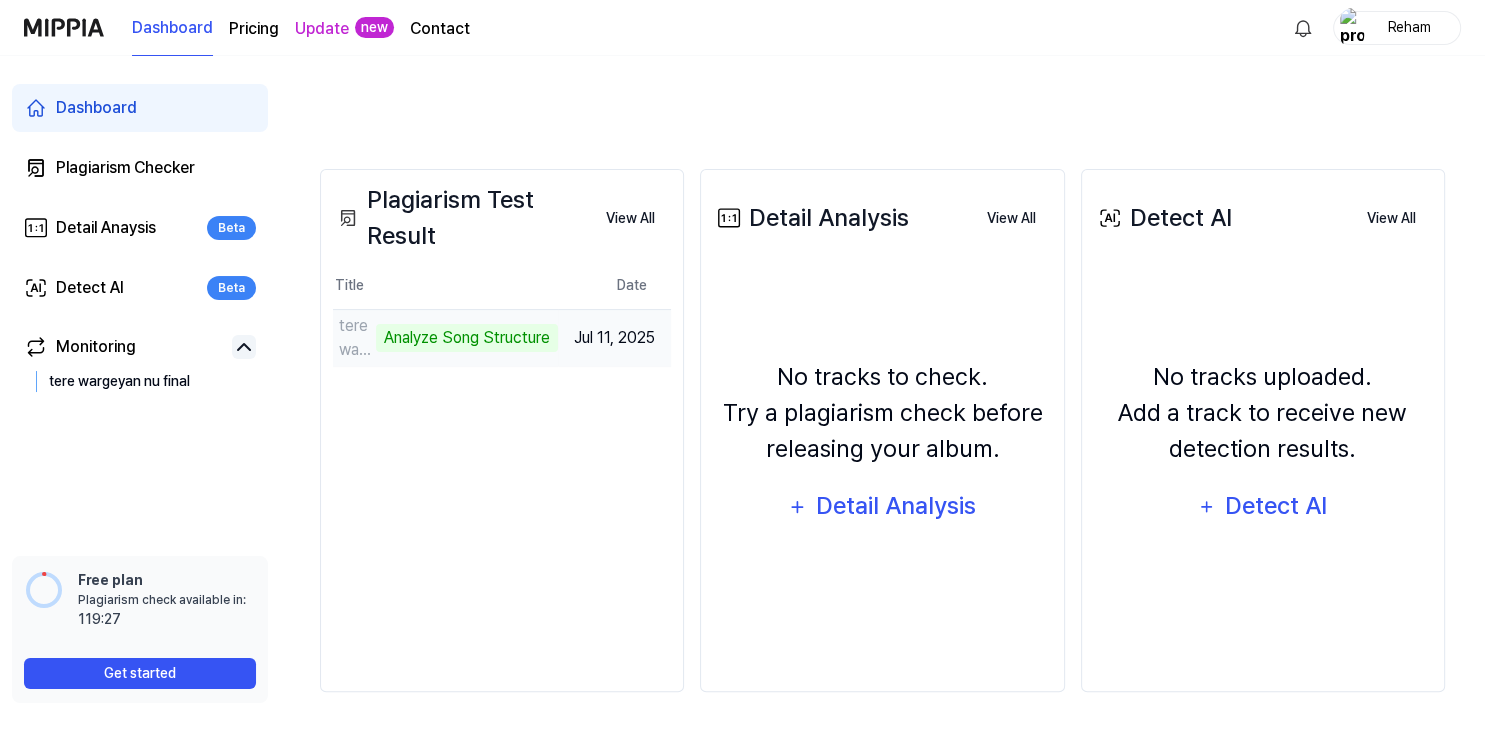click on "Jul 11, 2025" at bounding box center (614, 338) 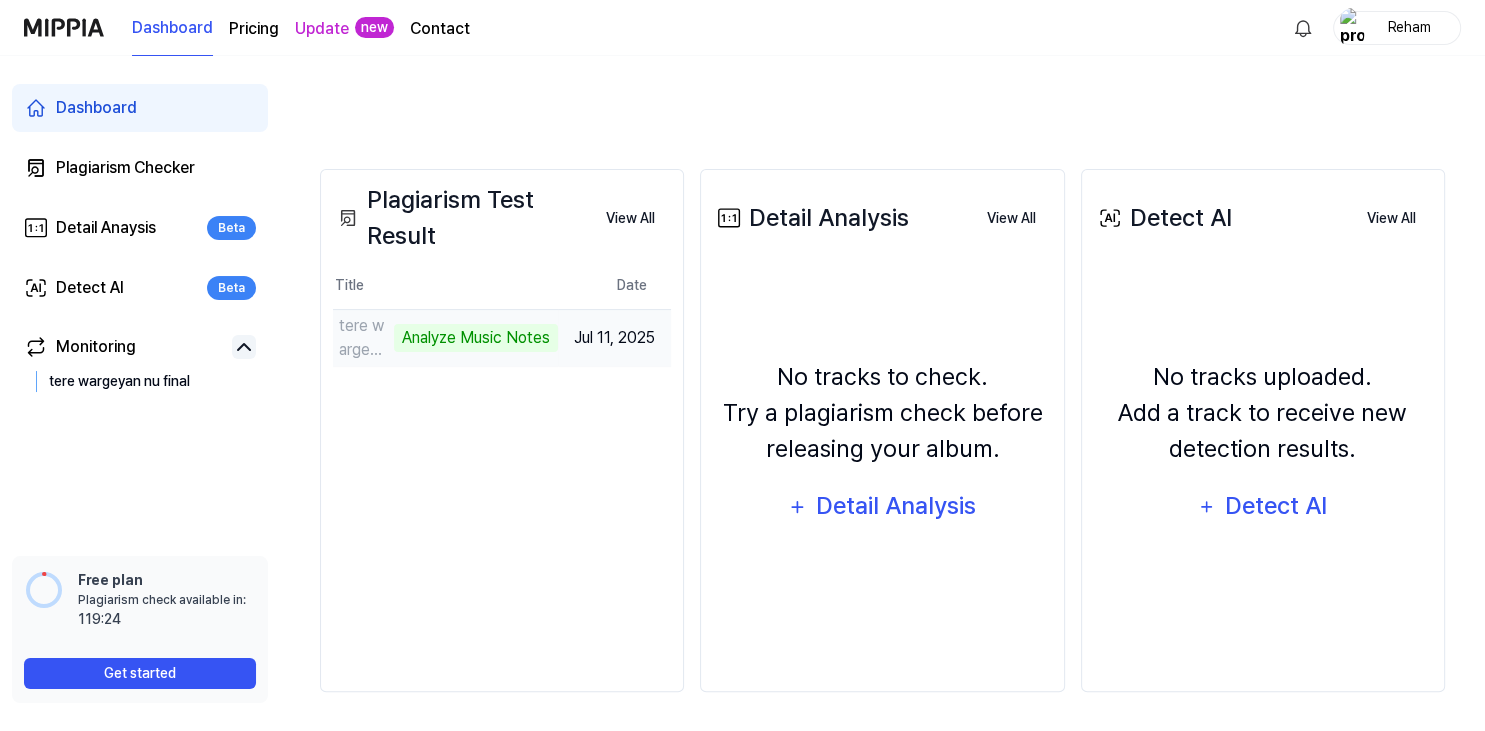 click on "tere wargeyan nu final" at bounding box center [364, 338] 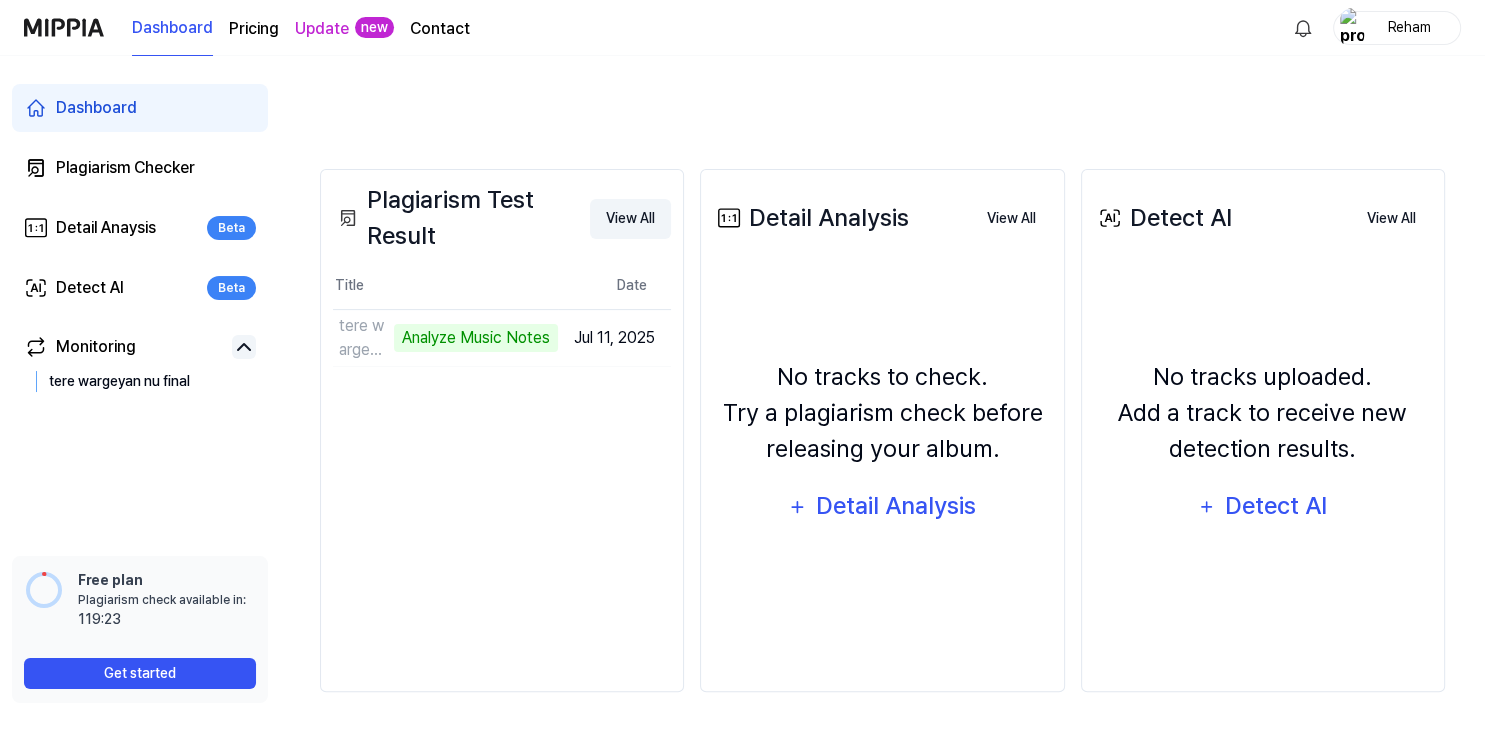drag, startPoint x: 623, startPoint y: 216, endPoint x: 636, endPoint y: 228, distance: 17.691807 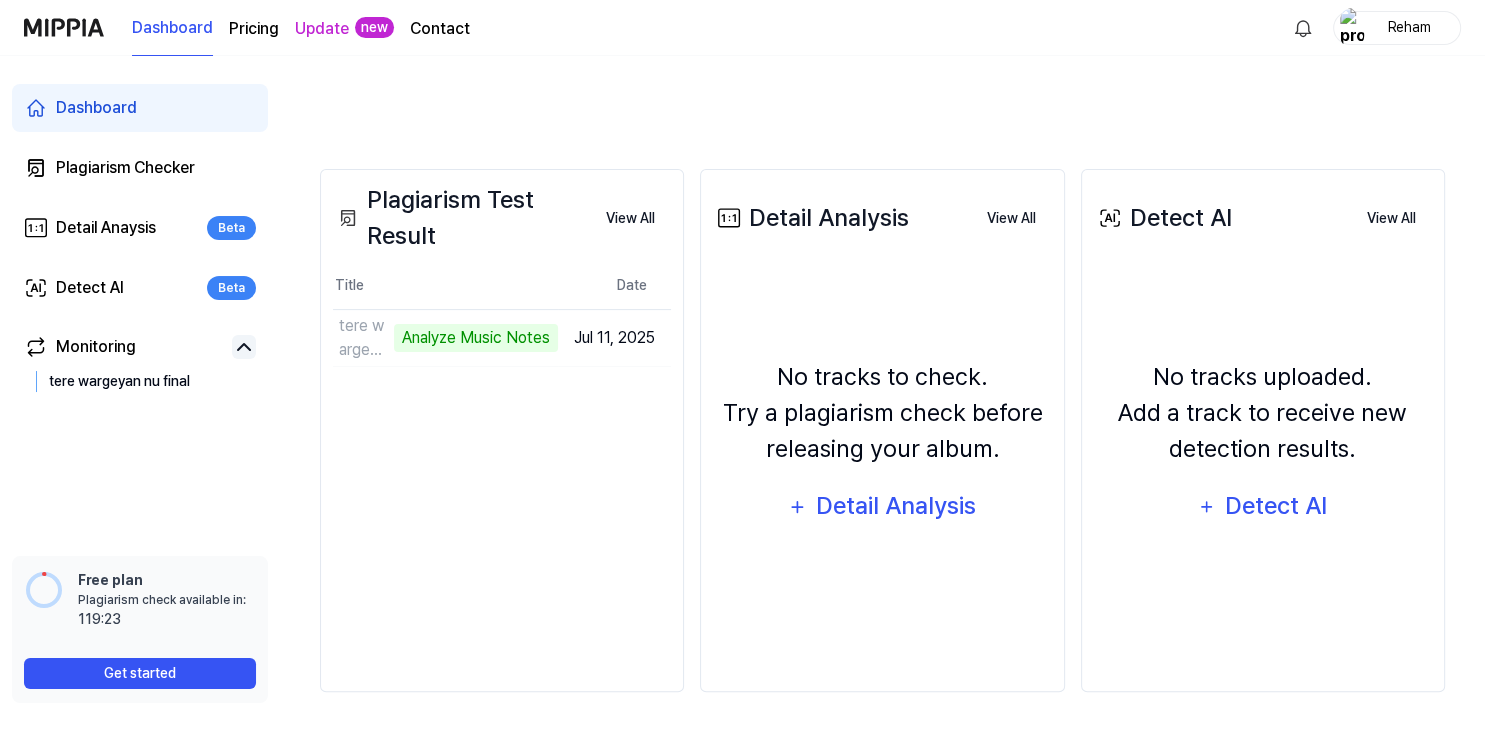 scroll, scrollTop: 0, scrollLeft: 0, axis: both 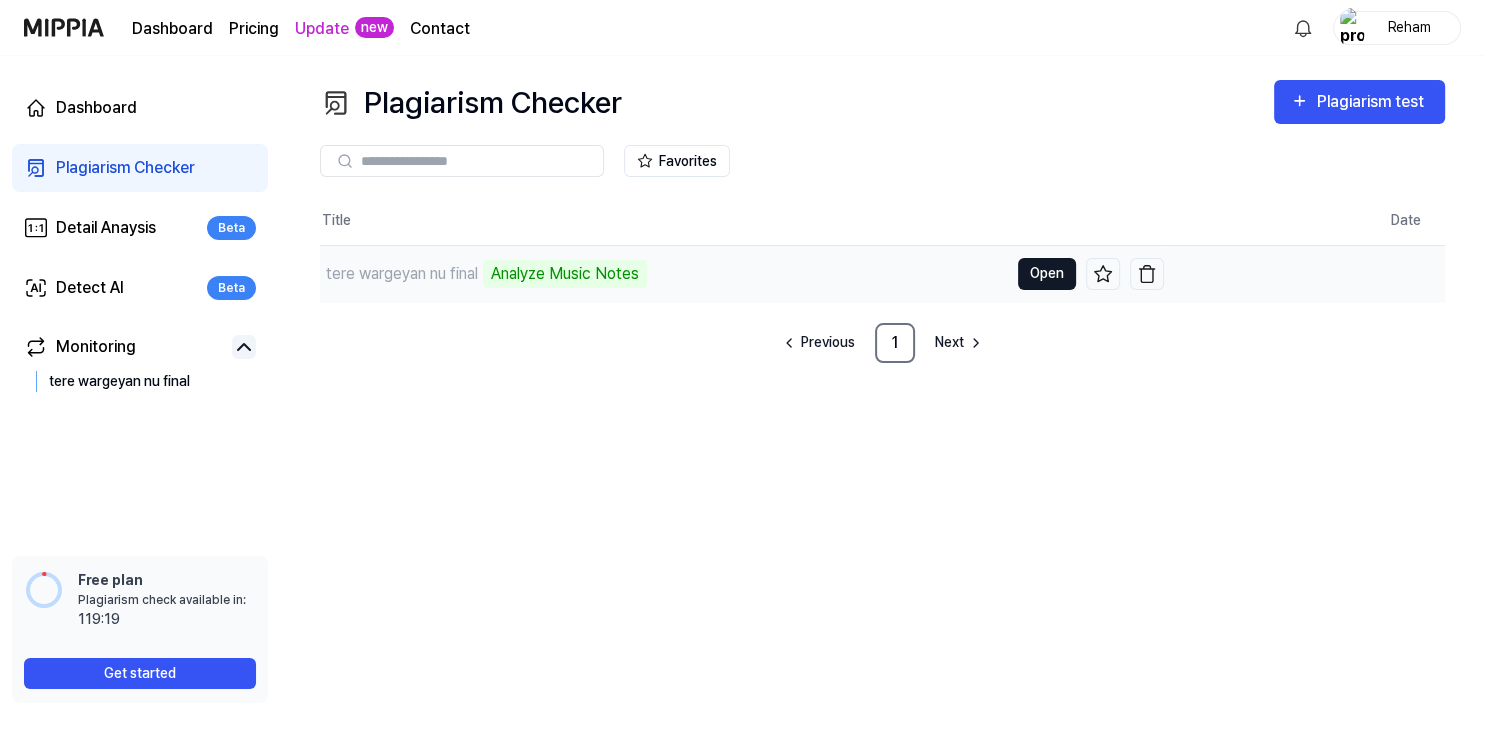 click on "Open" at bounding box center [1047, 274] 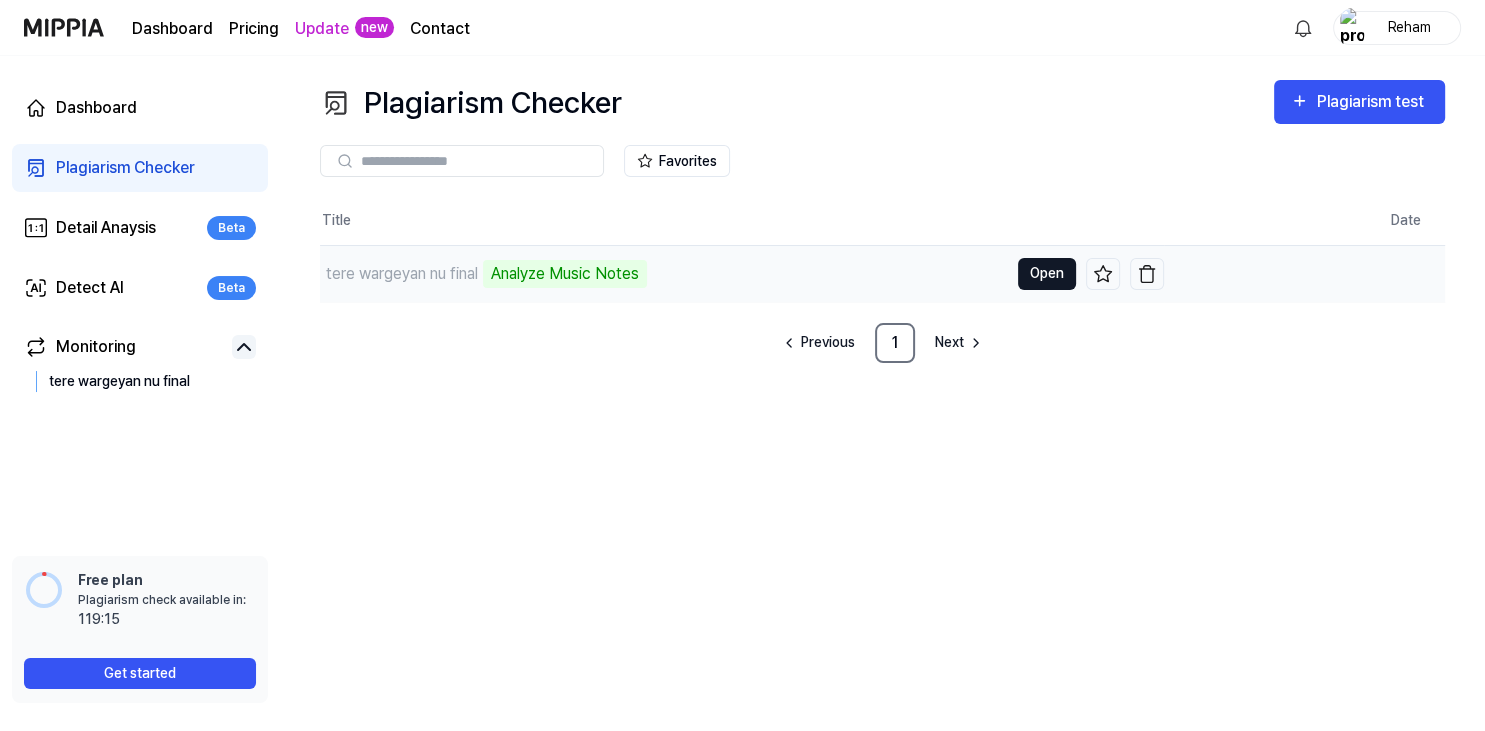 click on "Open" at bounding box center (1047, 274) 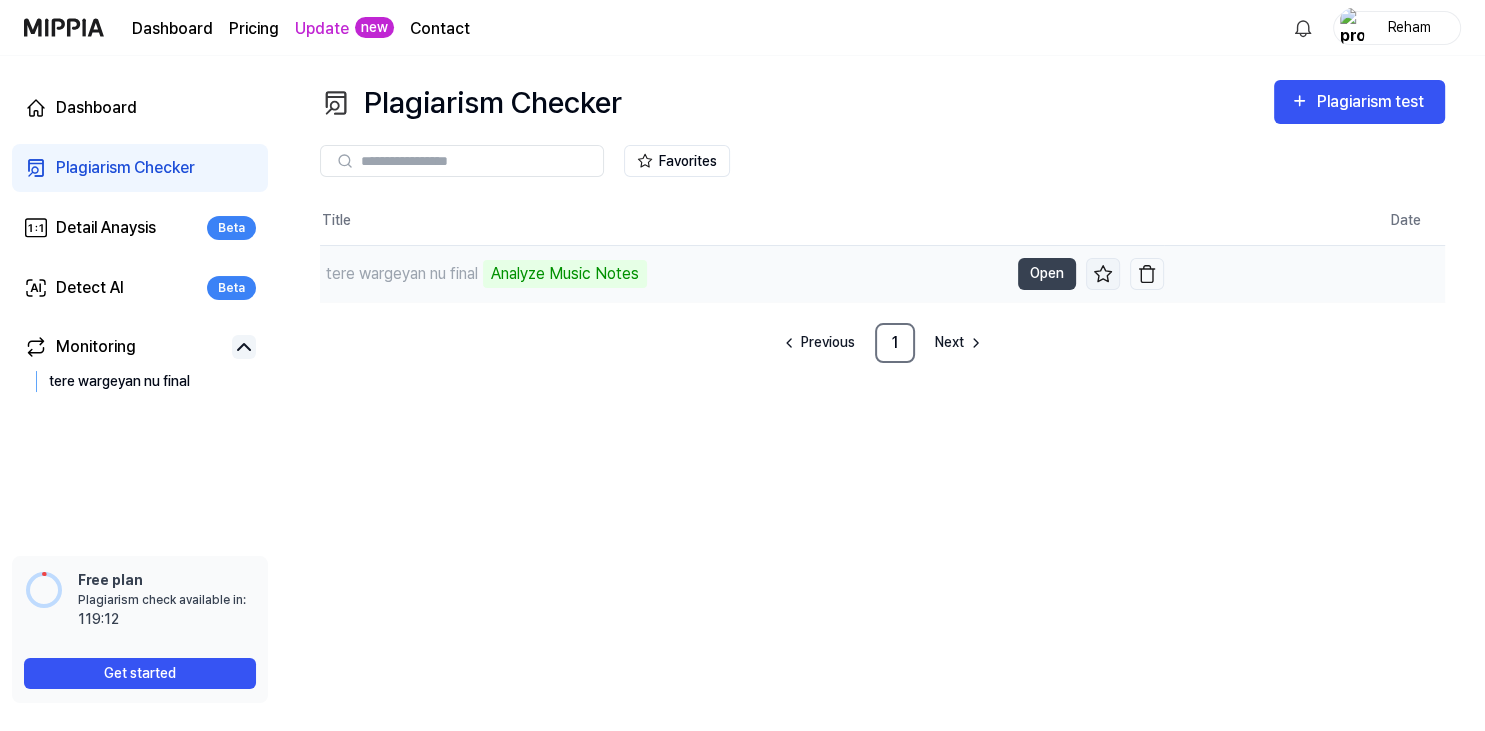 click 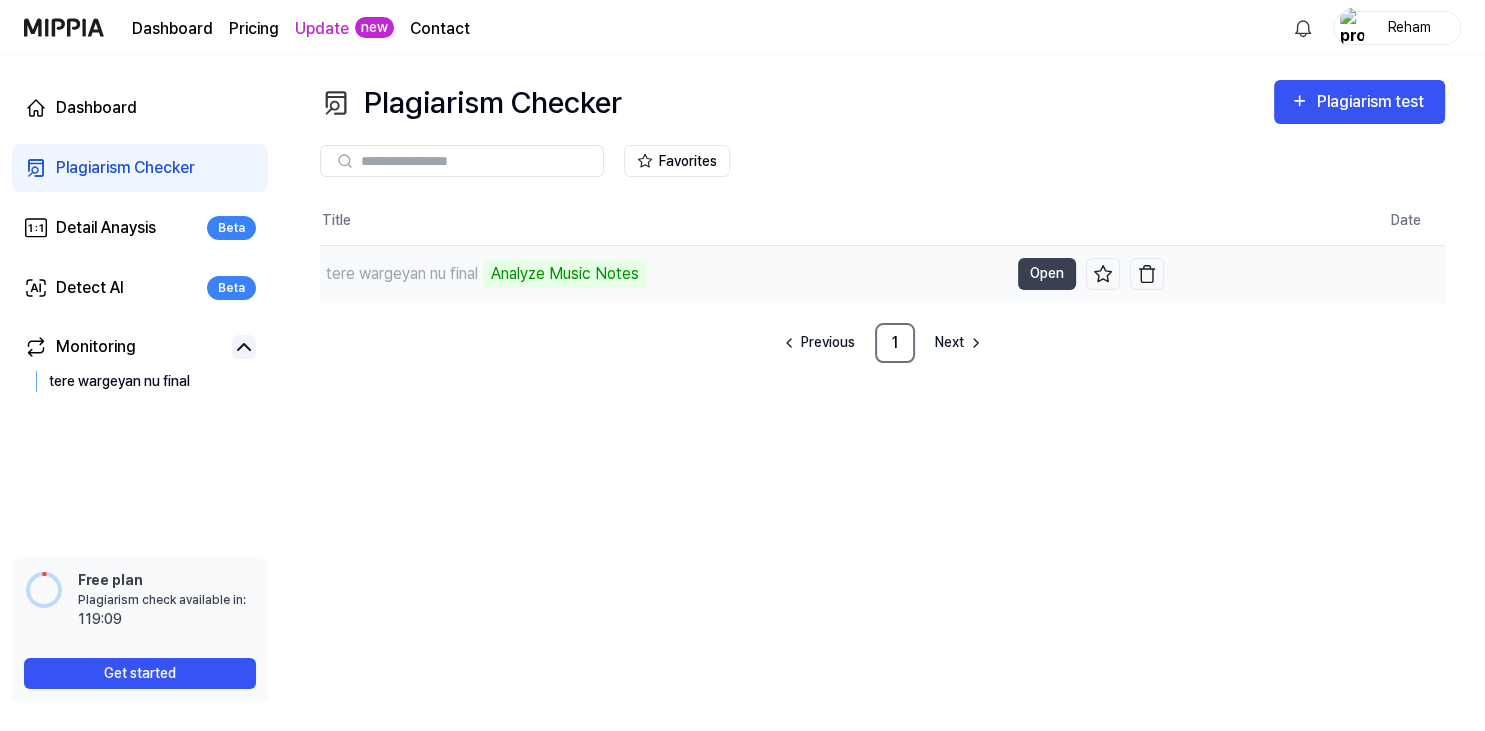 click on "Analyze Music Notes" at bounding box center [565, 274] 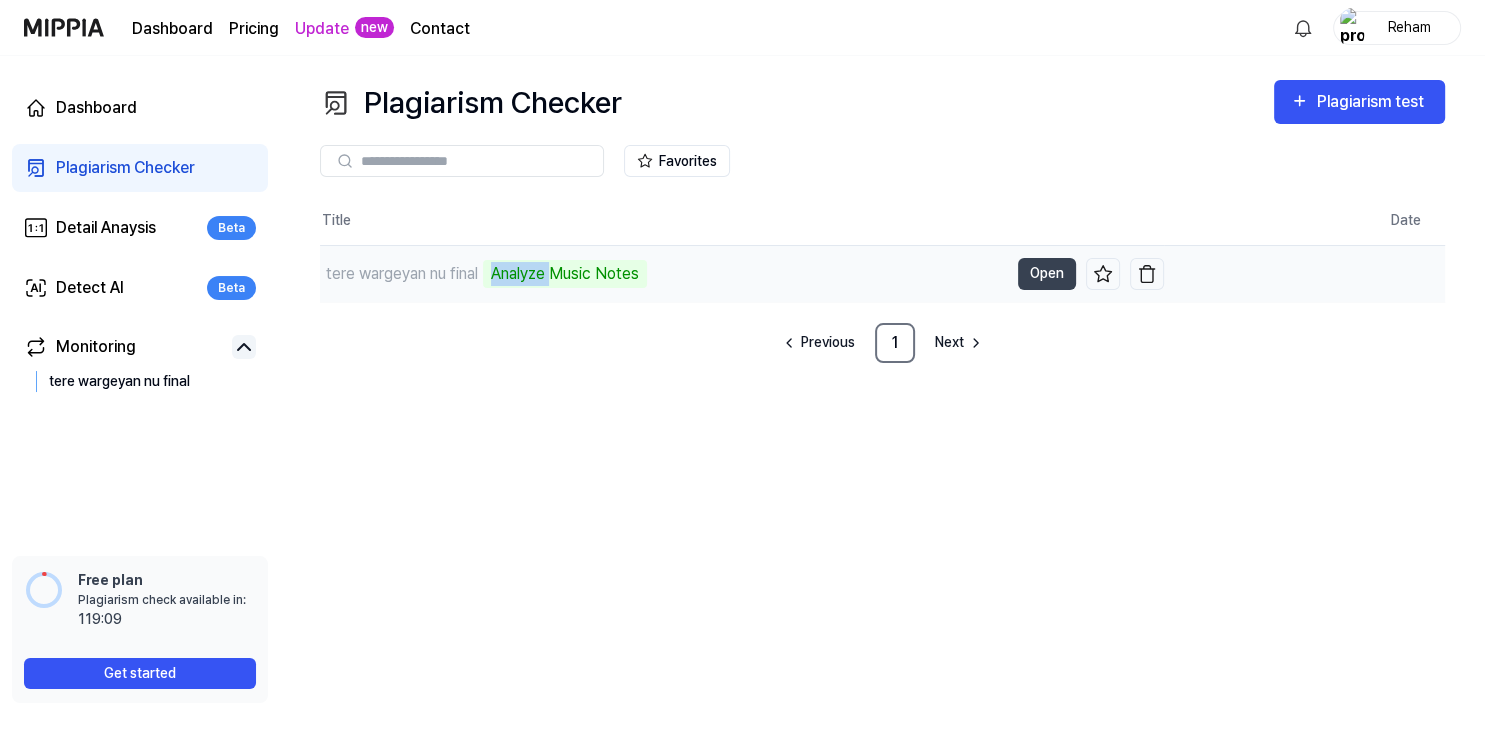 click on "Analyze Music Notes" at bounding box center [565, 274] 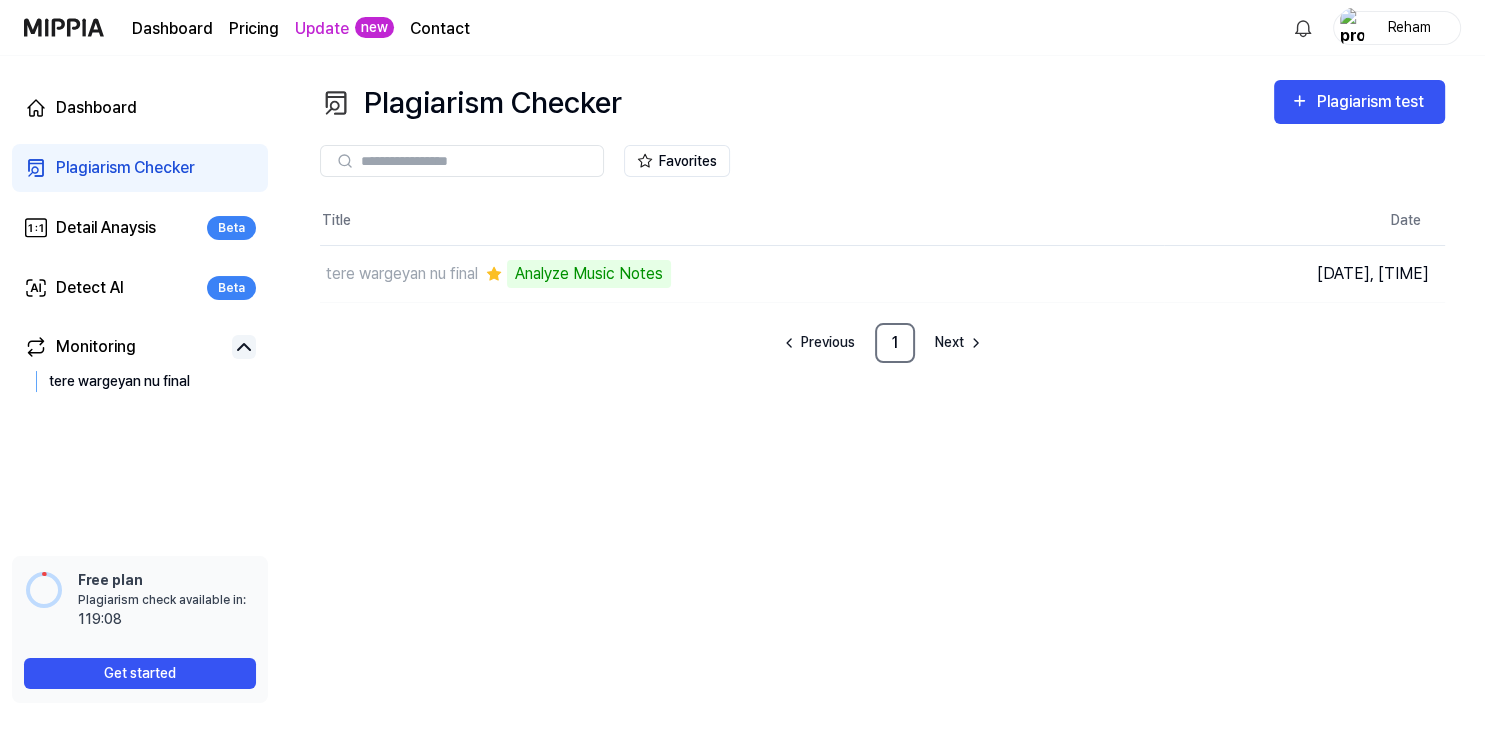 click on "Plagiarism Checker  Plagiarism test Plagiarism Checker Detail Analysis Detect AI Favorites Title Date tere wargeyan nu final Analyze Music Notes Open [DATE], [TIME] Previous 1 Next" at bounding box center (882, 393) 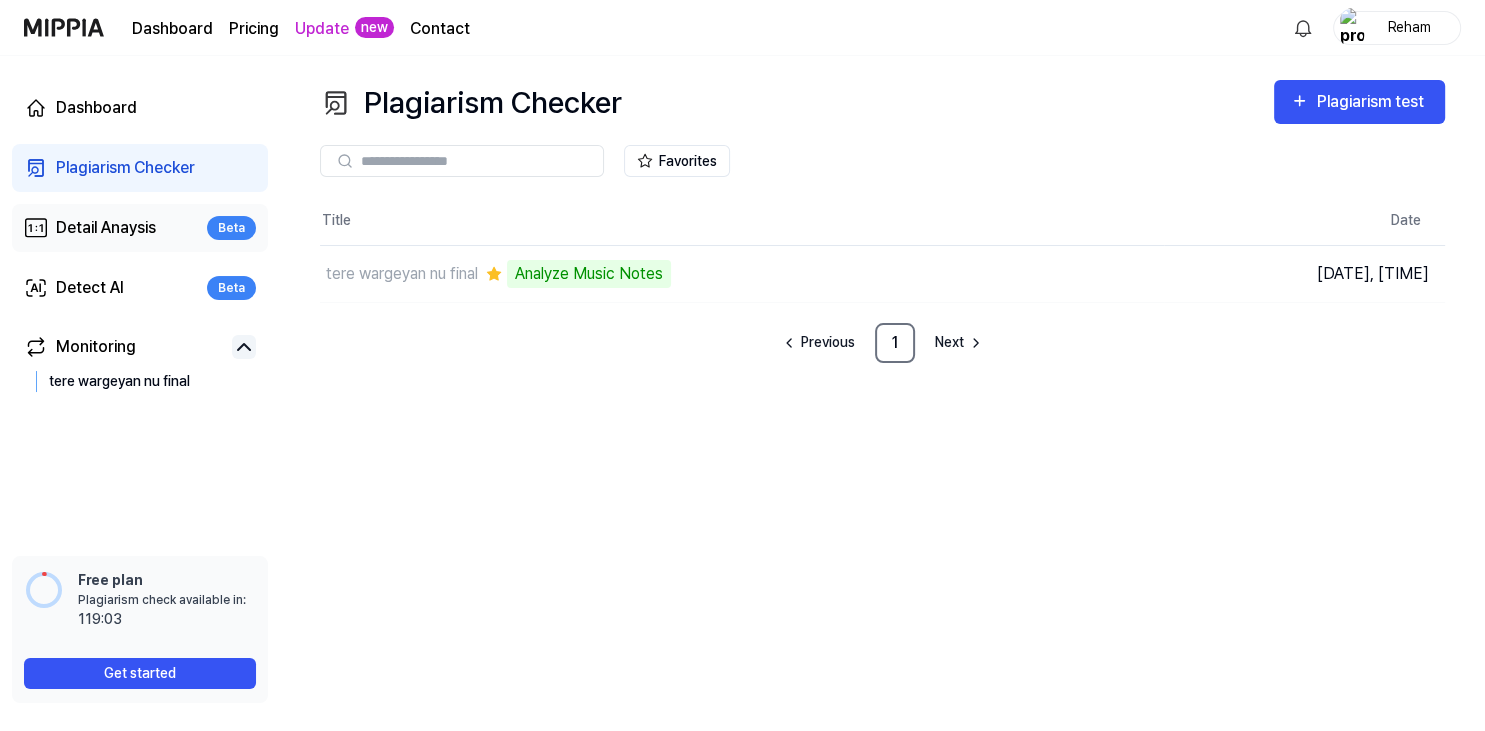 click on "Detail Anaysis Beta" at bounding box center (140, 228) 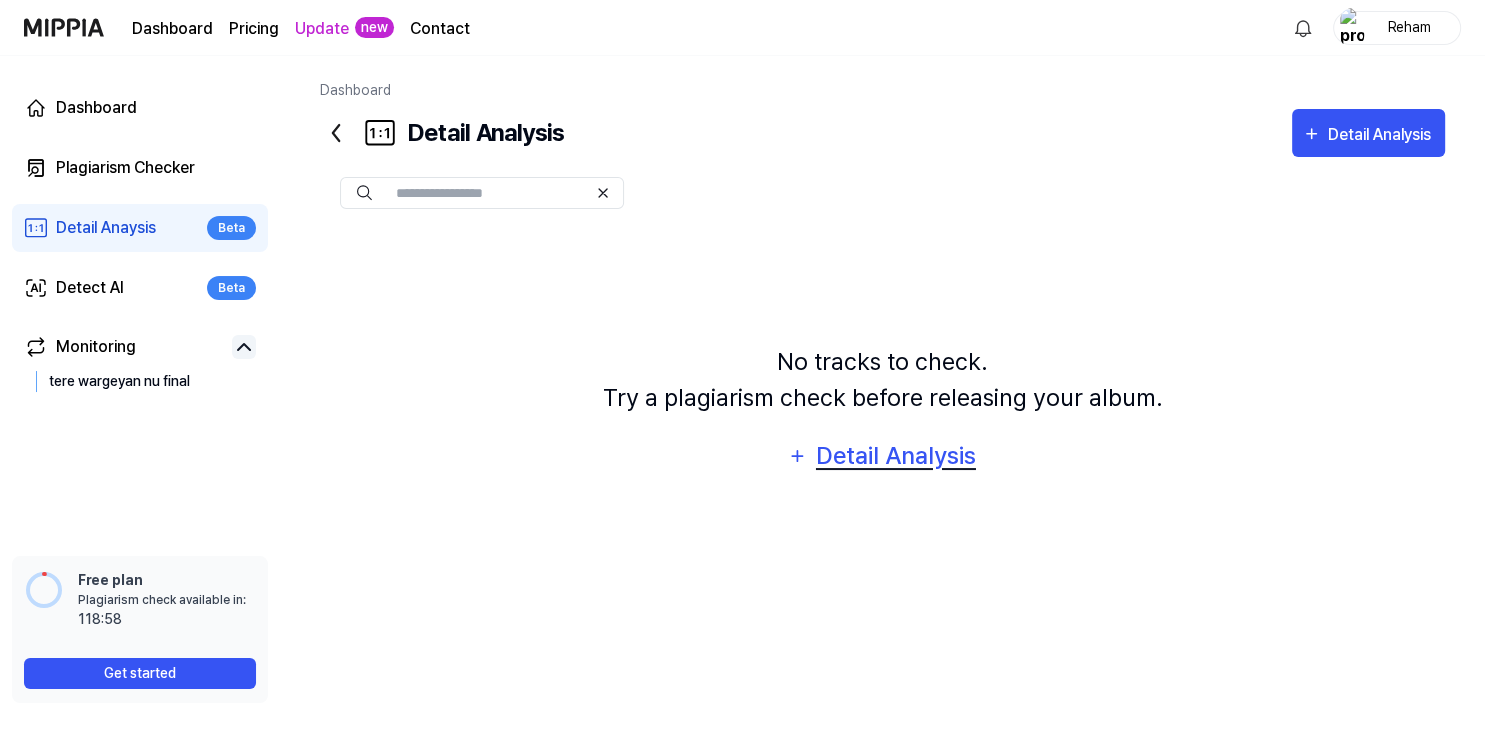 click on "Detail Analysis" at bounding box center (895, 456) 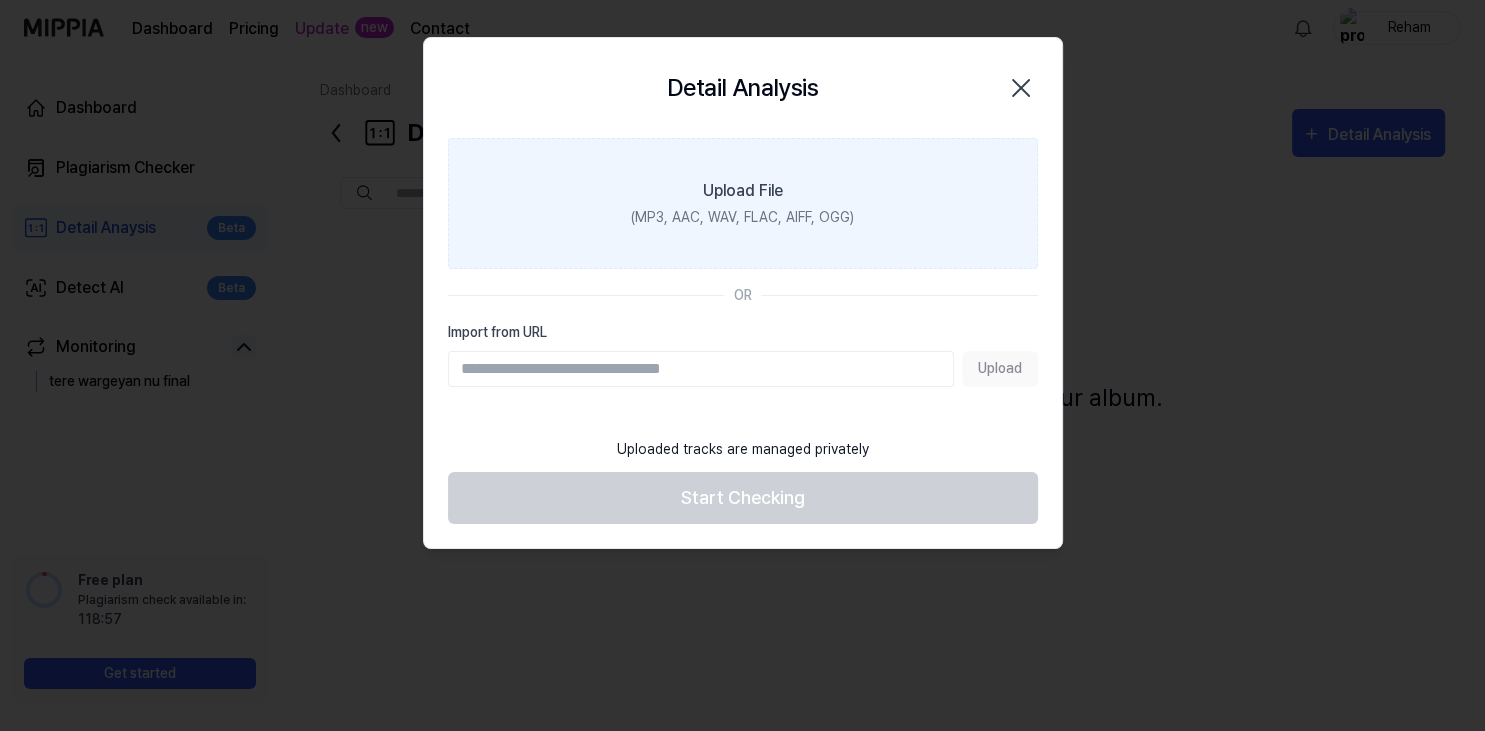 click on "Upload File" at bounding box center [743, 191] 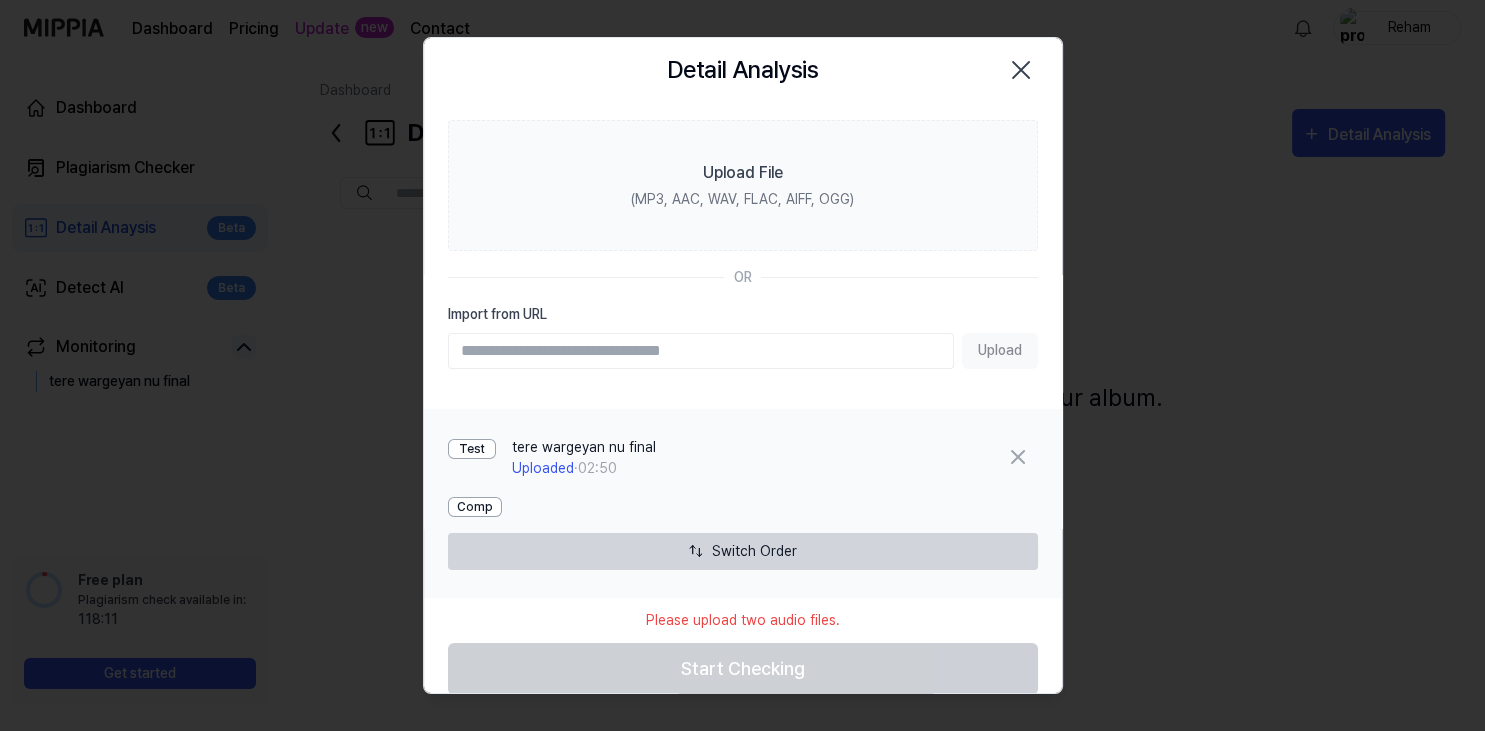 scroll, scrollTop: 42, scrollLeft: 0, axis: vertical 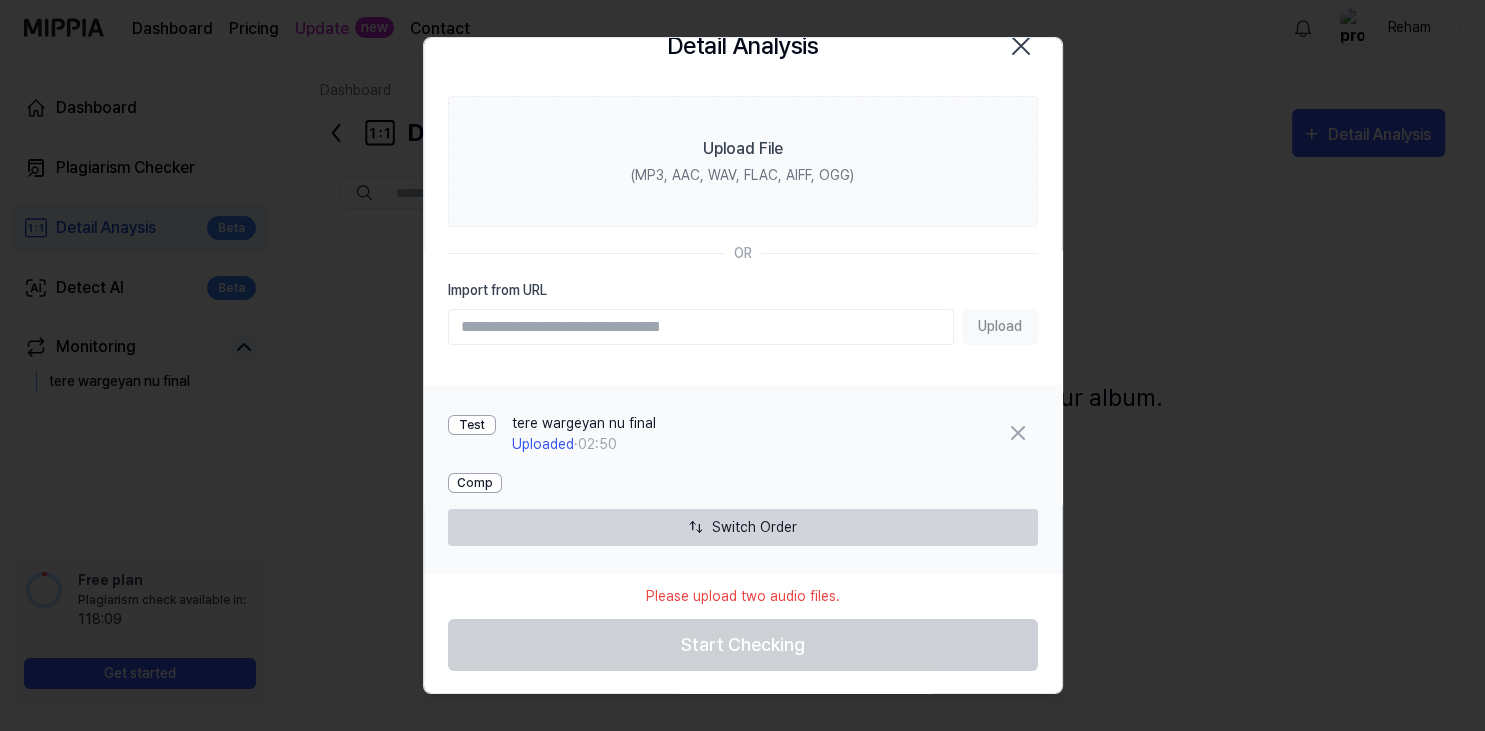click 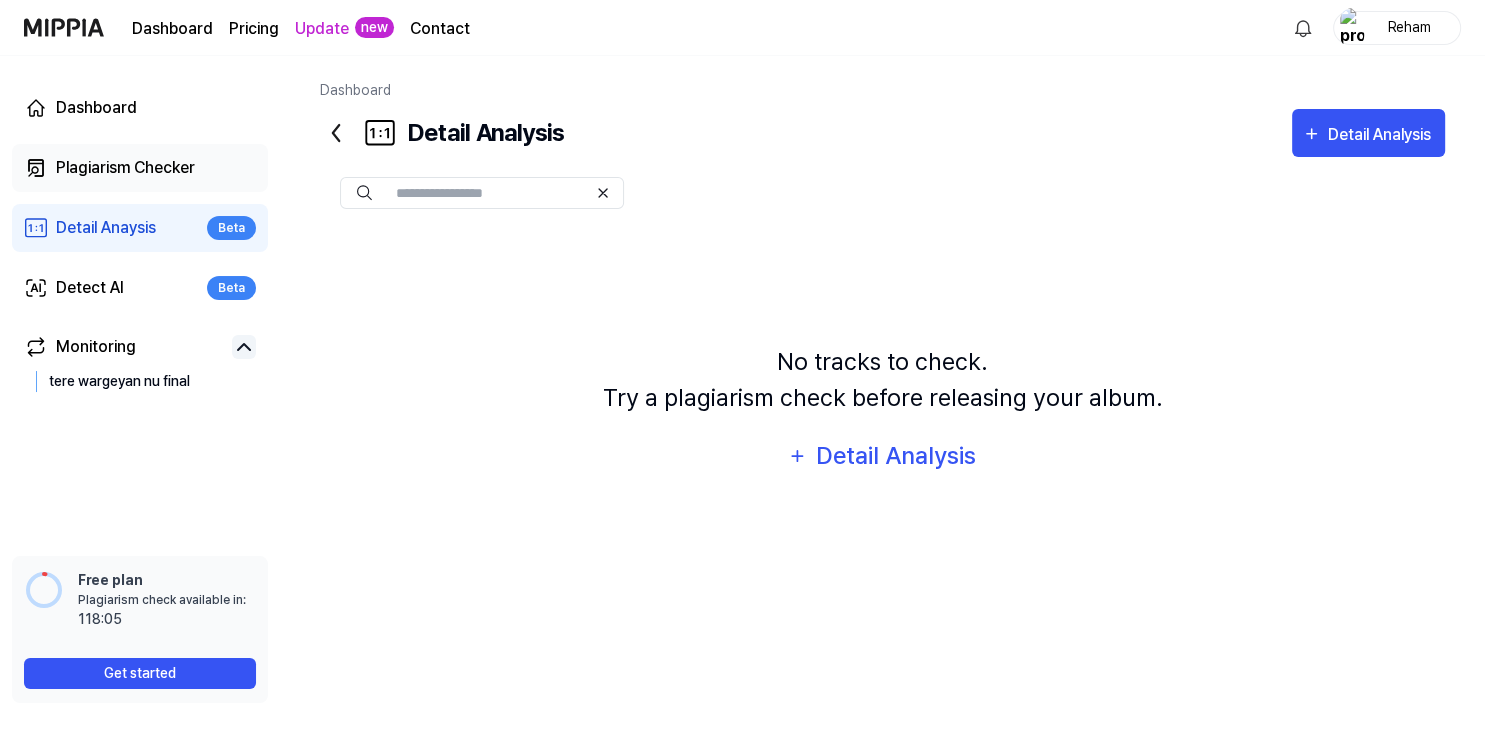 click on "Plagiarism Checker" at bounding box center (125, 168) 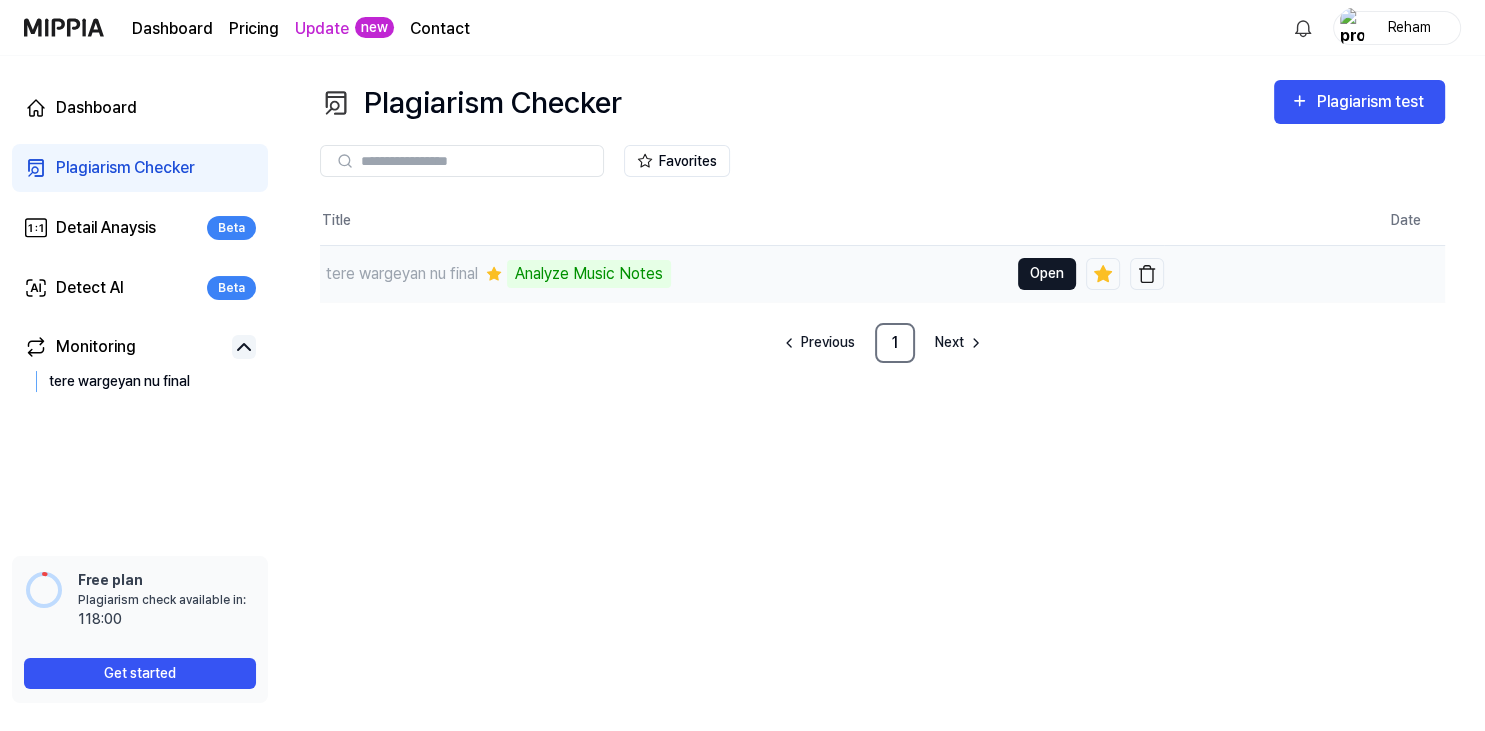 click on "Open" at bounding box center (1047, 274) 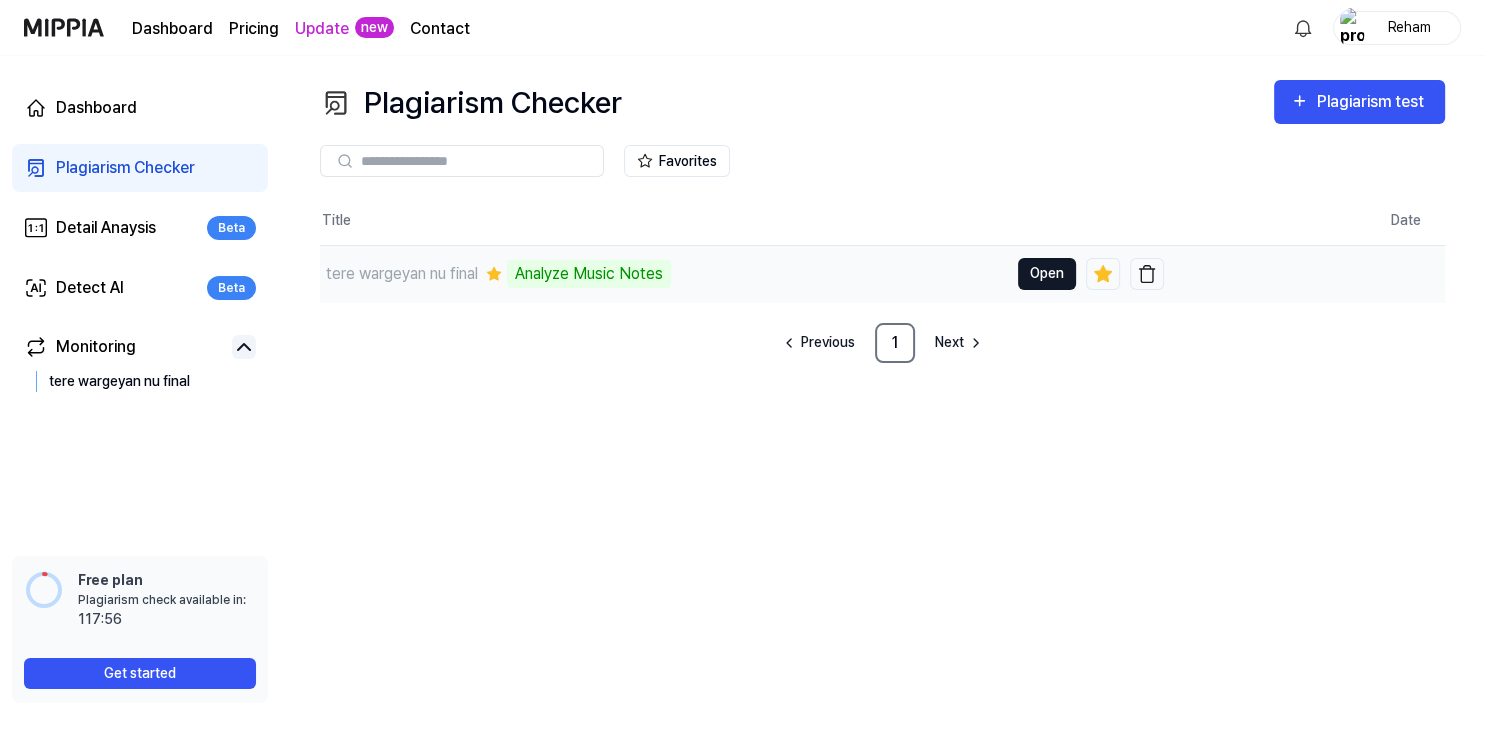 click on "Open" at bounding box center [1047, 274] 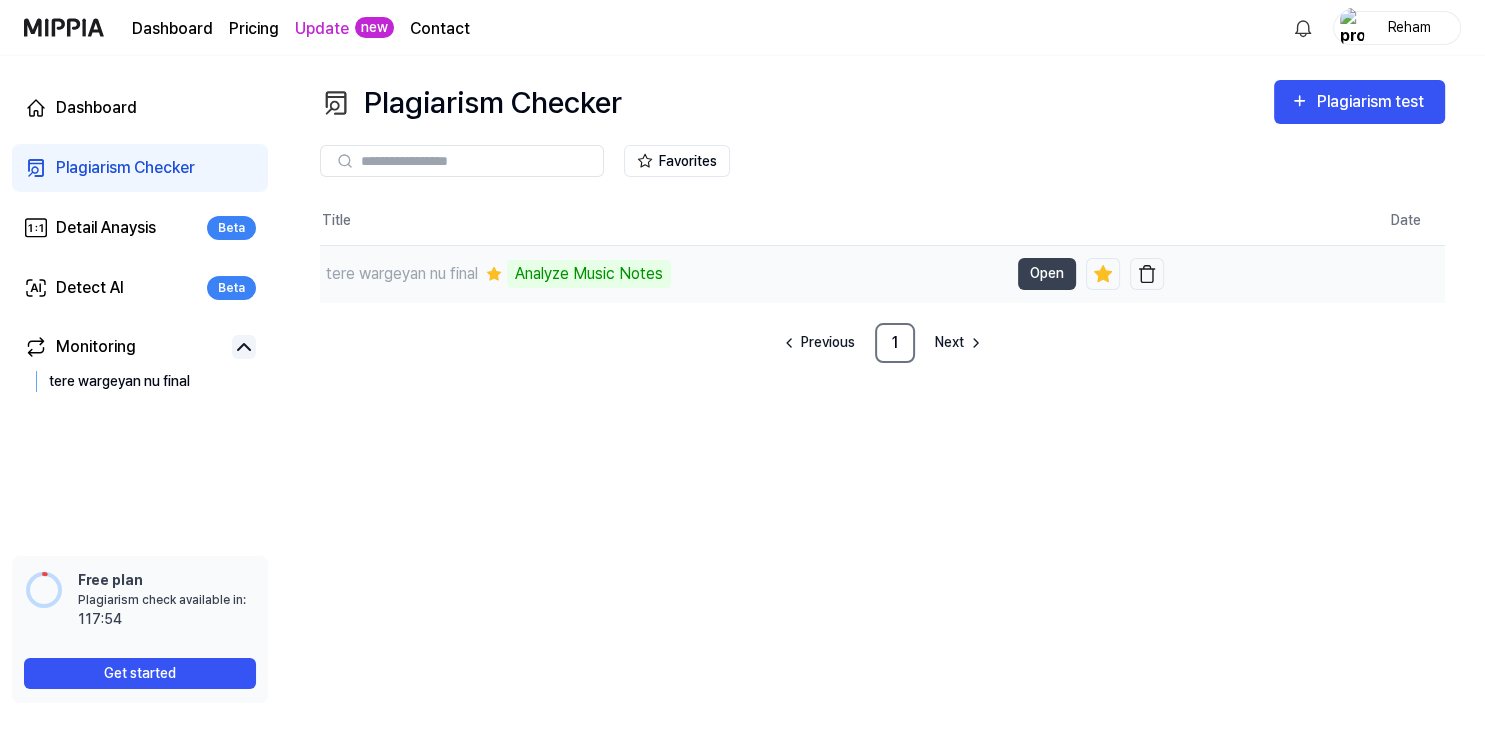 click on "Analyze Music Notes" at bounding box center (589, 274) 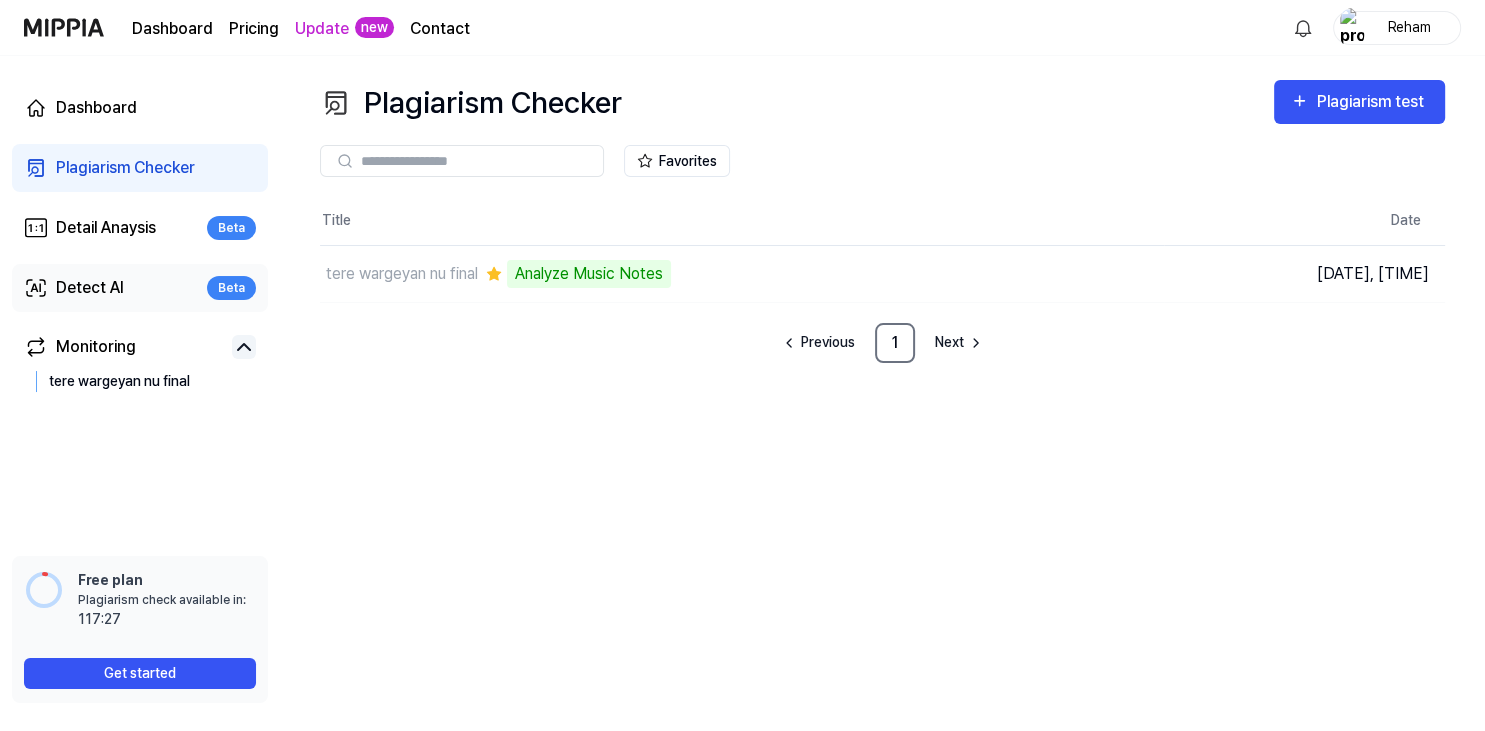 click on "Detect AI" at bounding box center (90, 288) 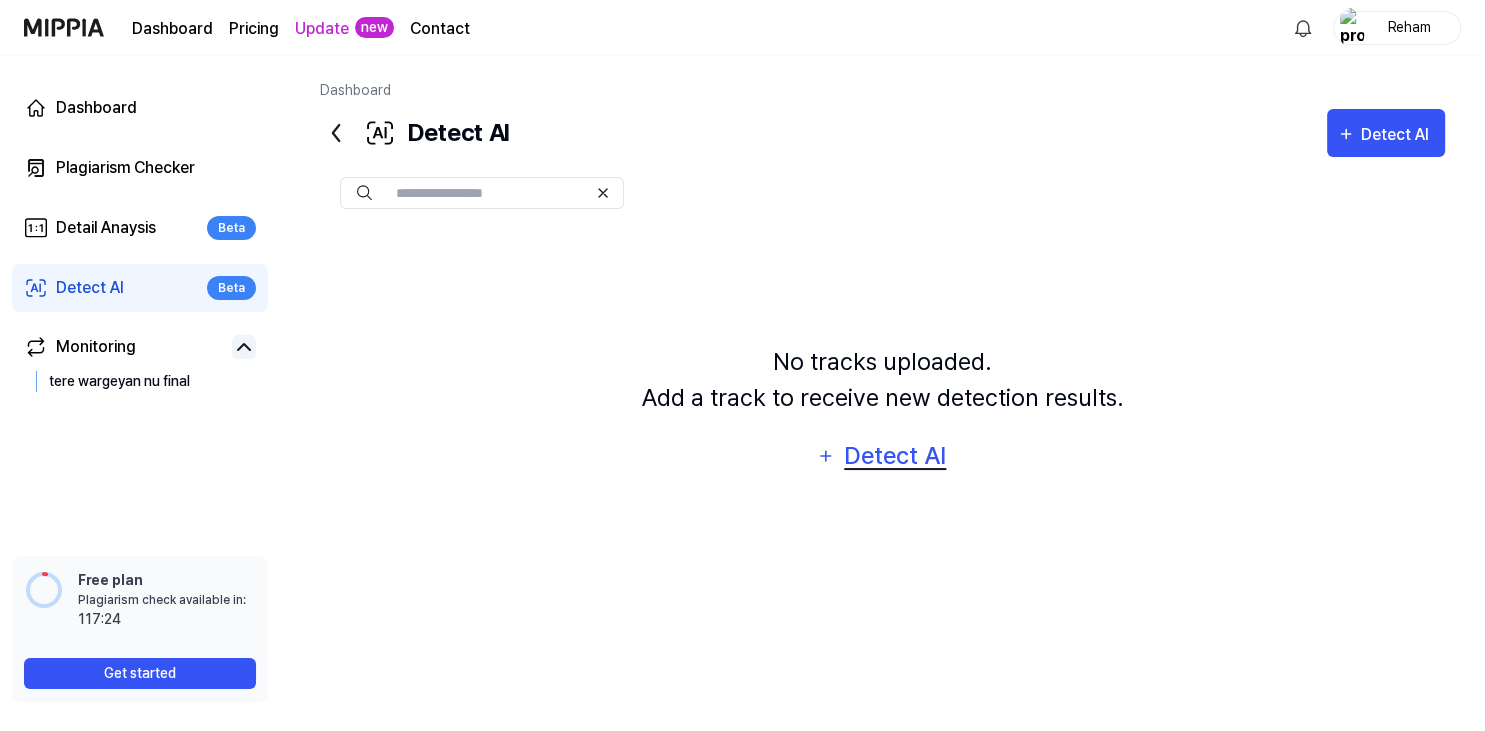 click on "Detect AI" at bounding box center [895, 456] 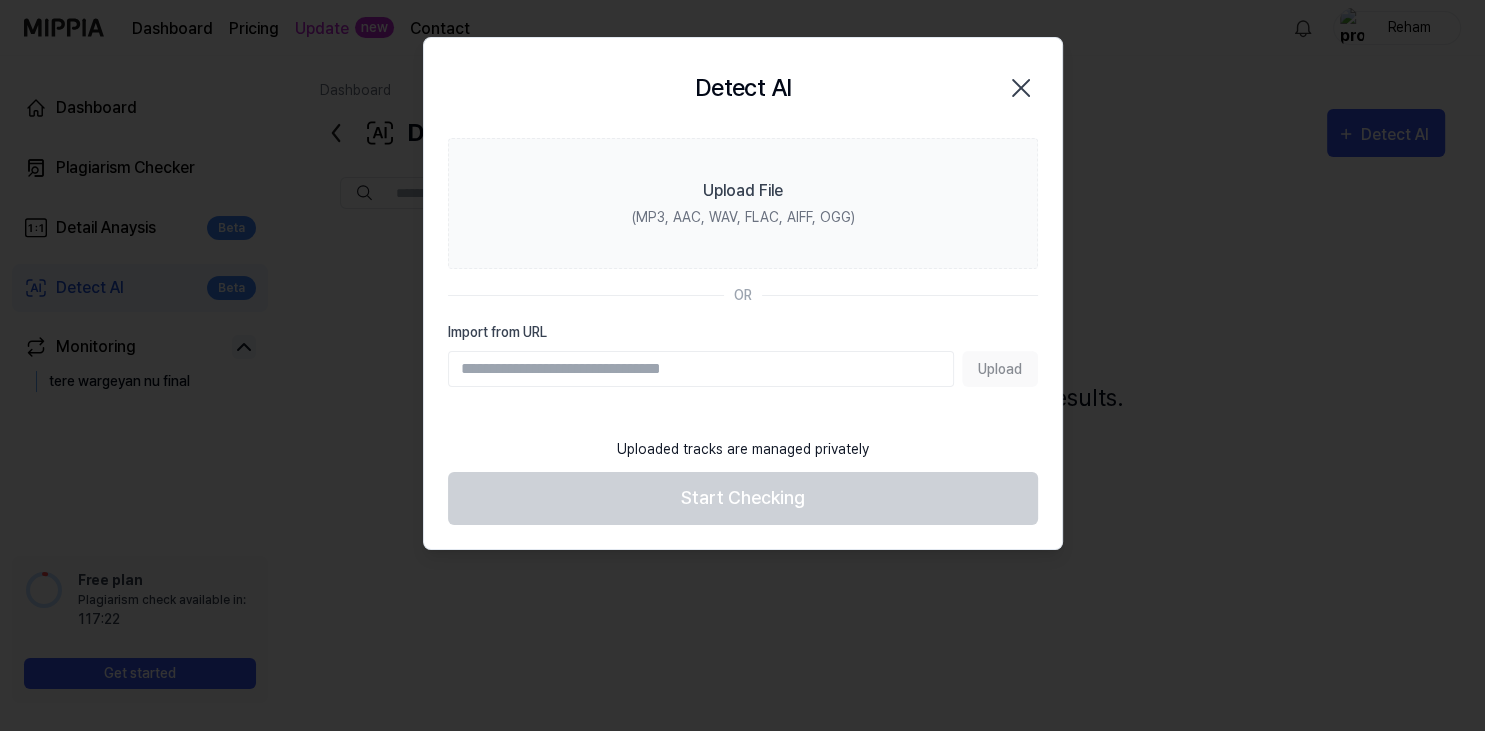 click 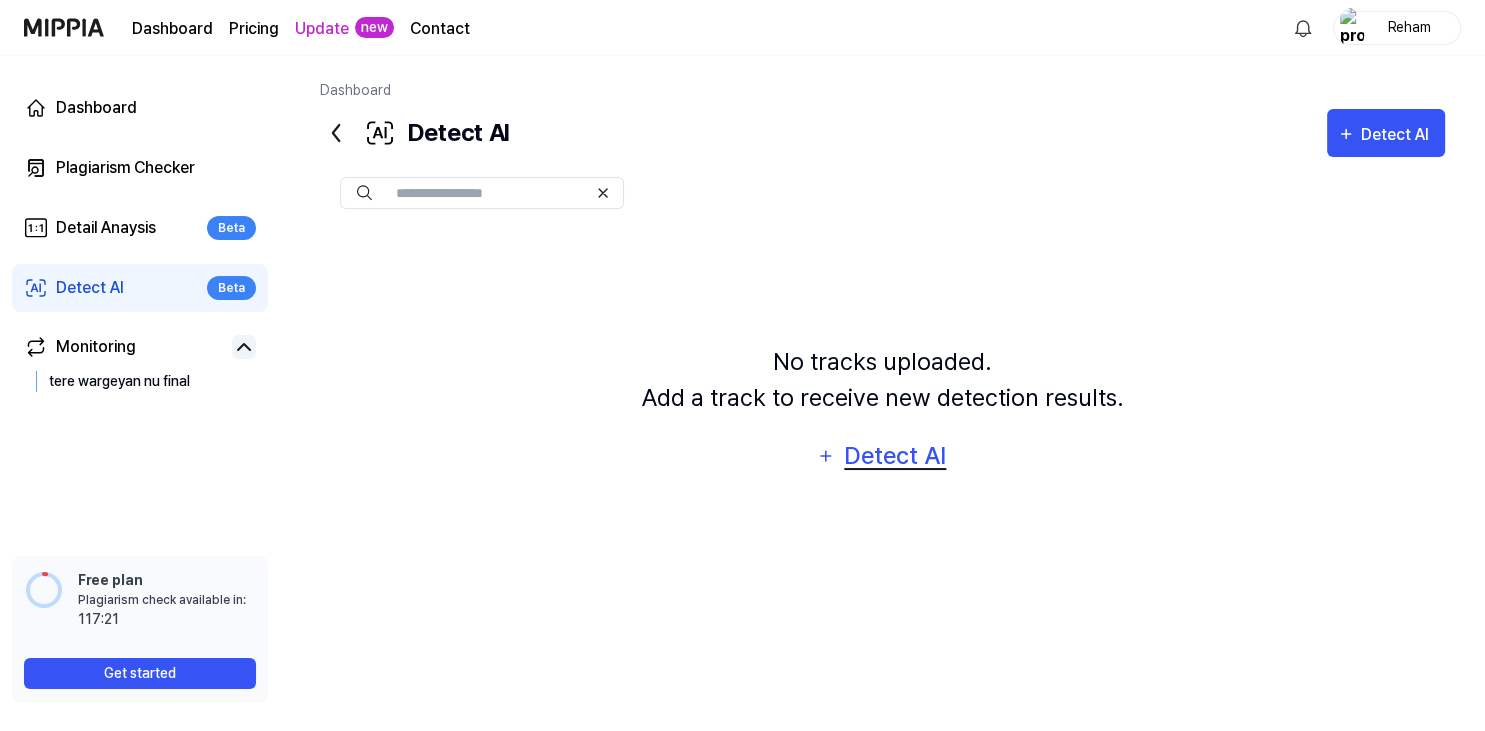 click on "Detect AI" at bounding box center (895, 456) 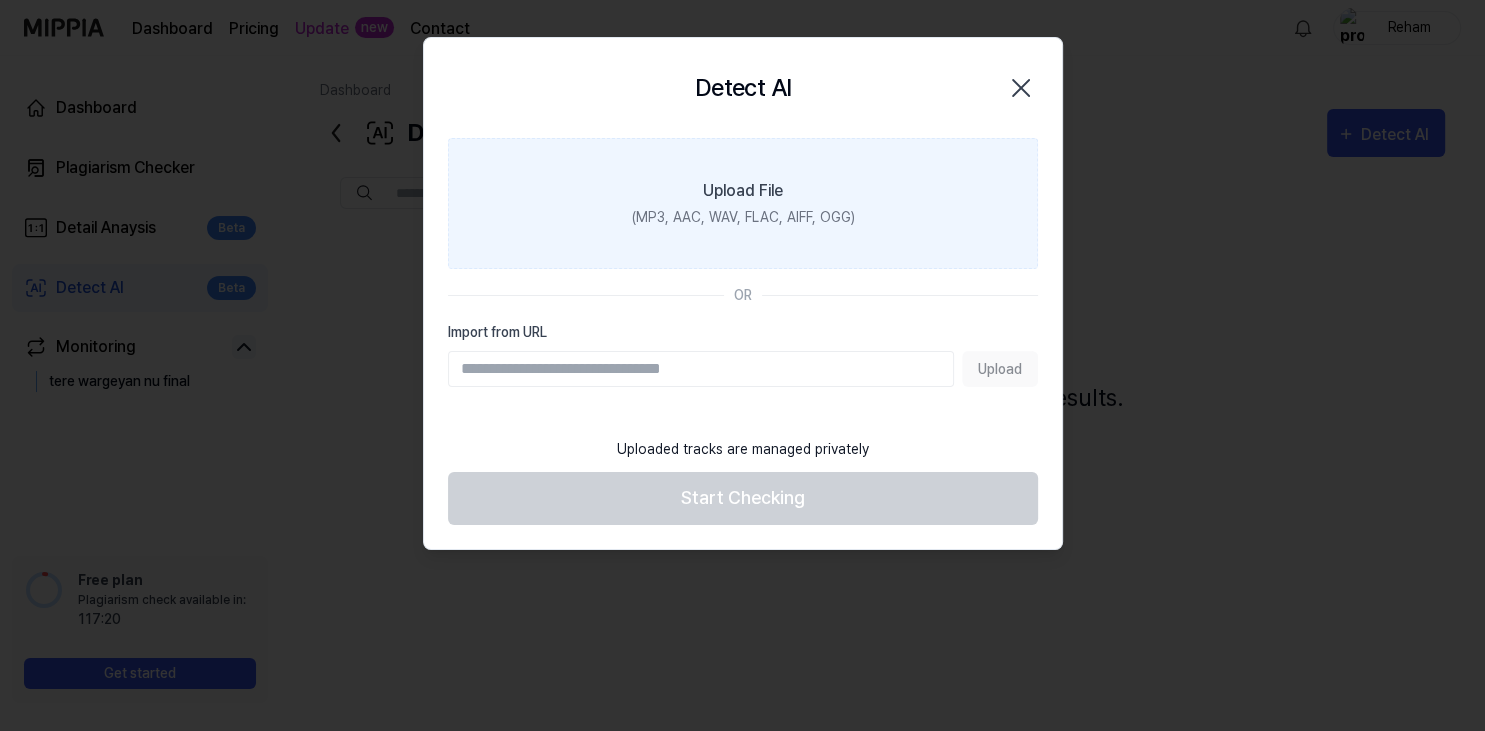 click on "Upload File" at bounding box center (743, 191) 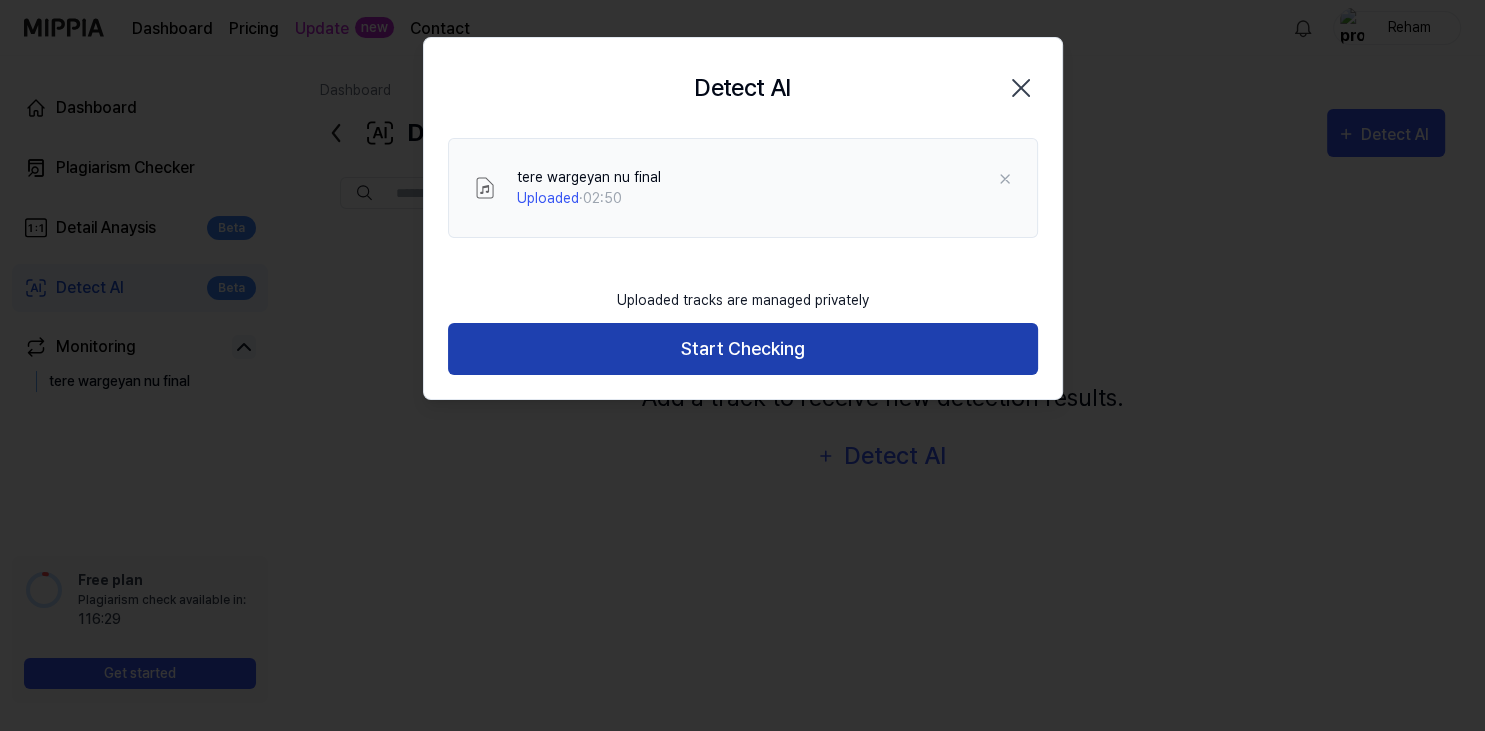 click on "Start Checking" at bounding box center [743, 349] 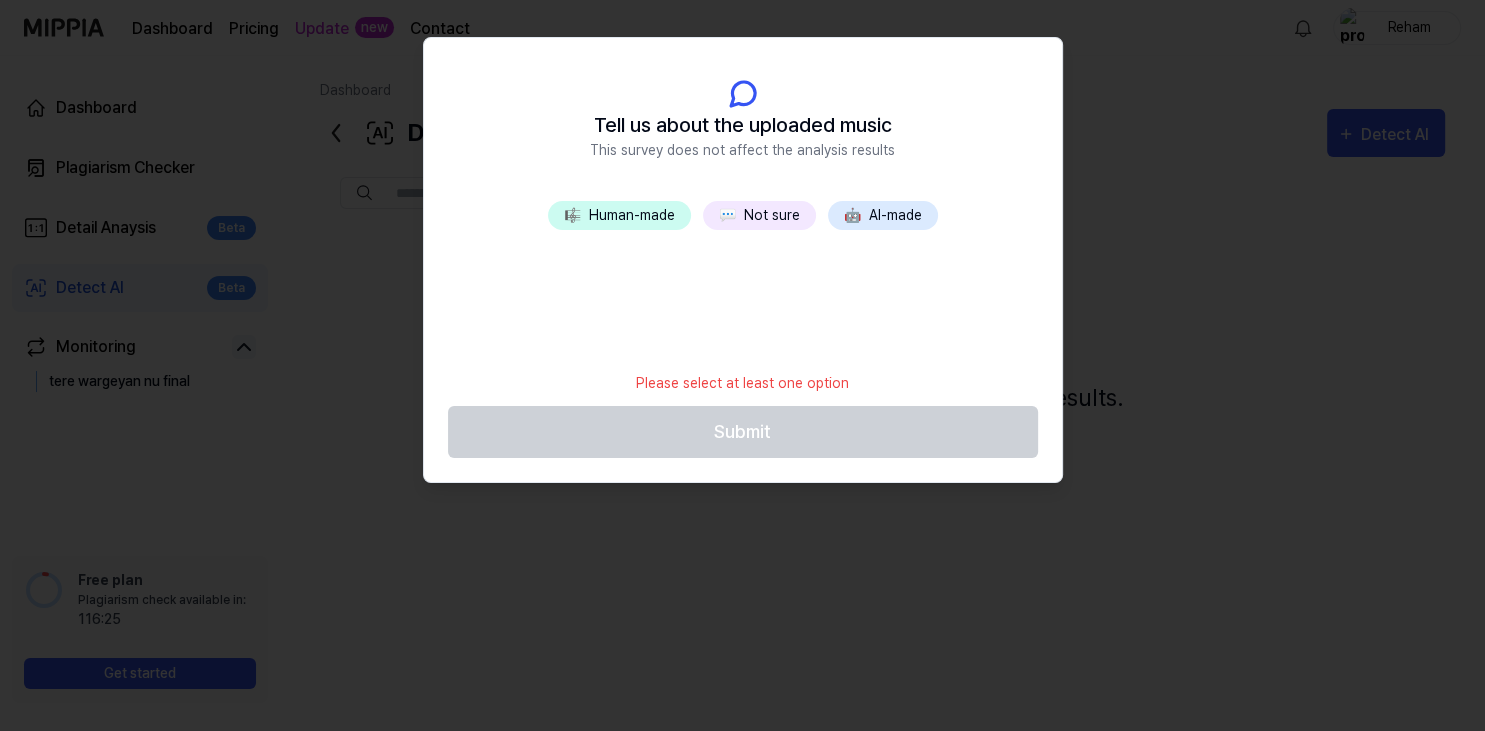 click on "🎼 Human-made" at bounding box center (619, 215) 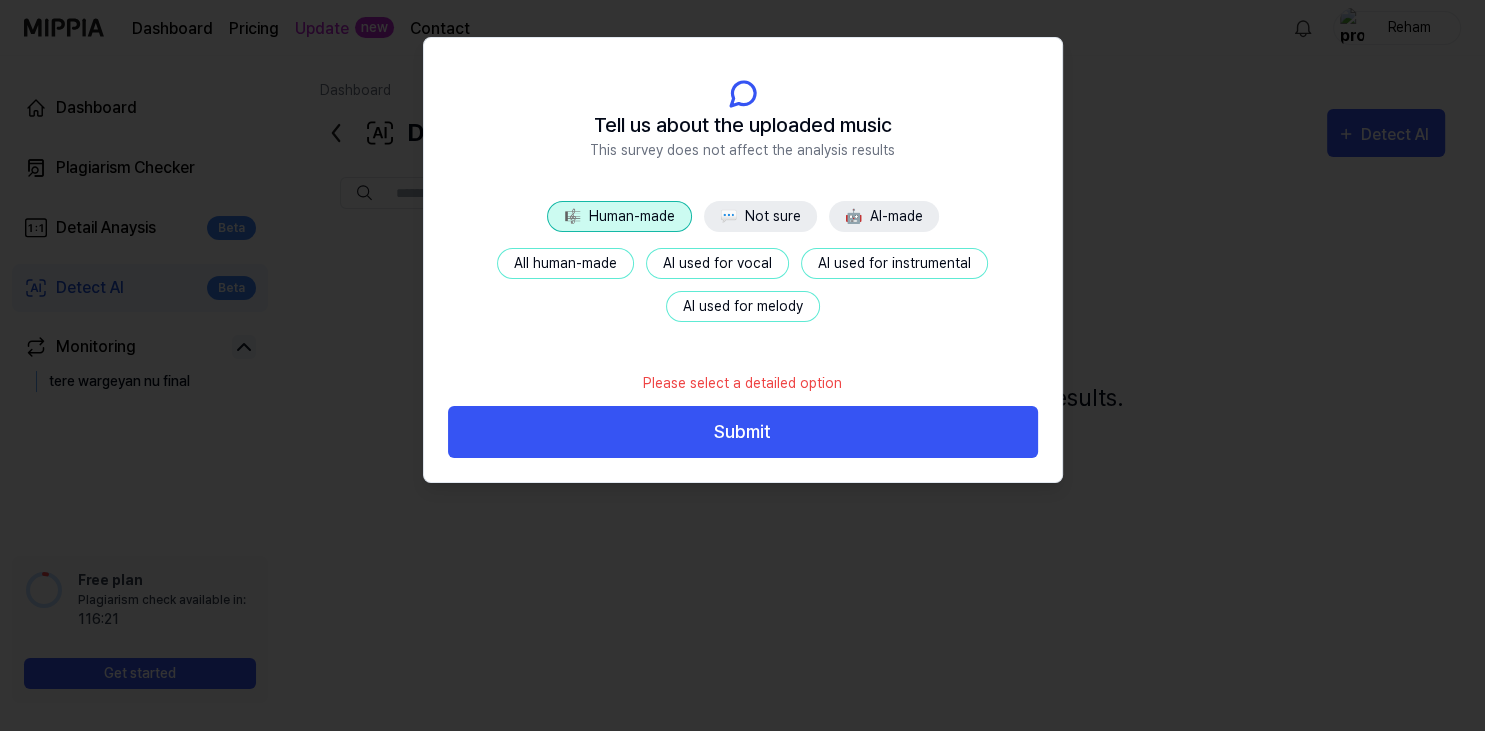 click on "All human-made" at bounding box center (565, 263) 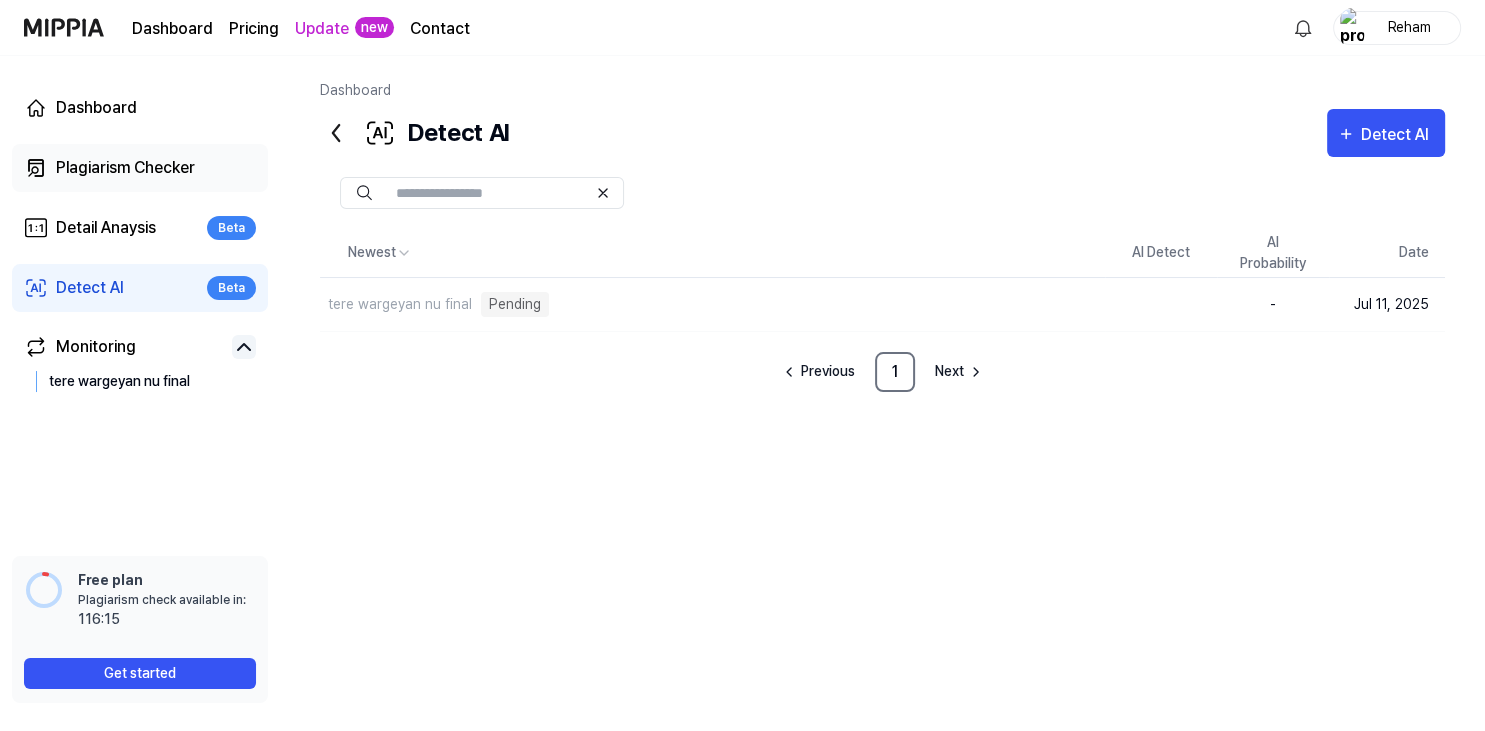 click on "Plagiarism Checker" at bounding box center [125, 168] 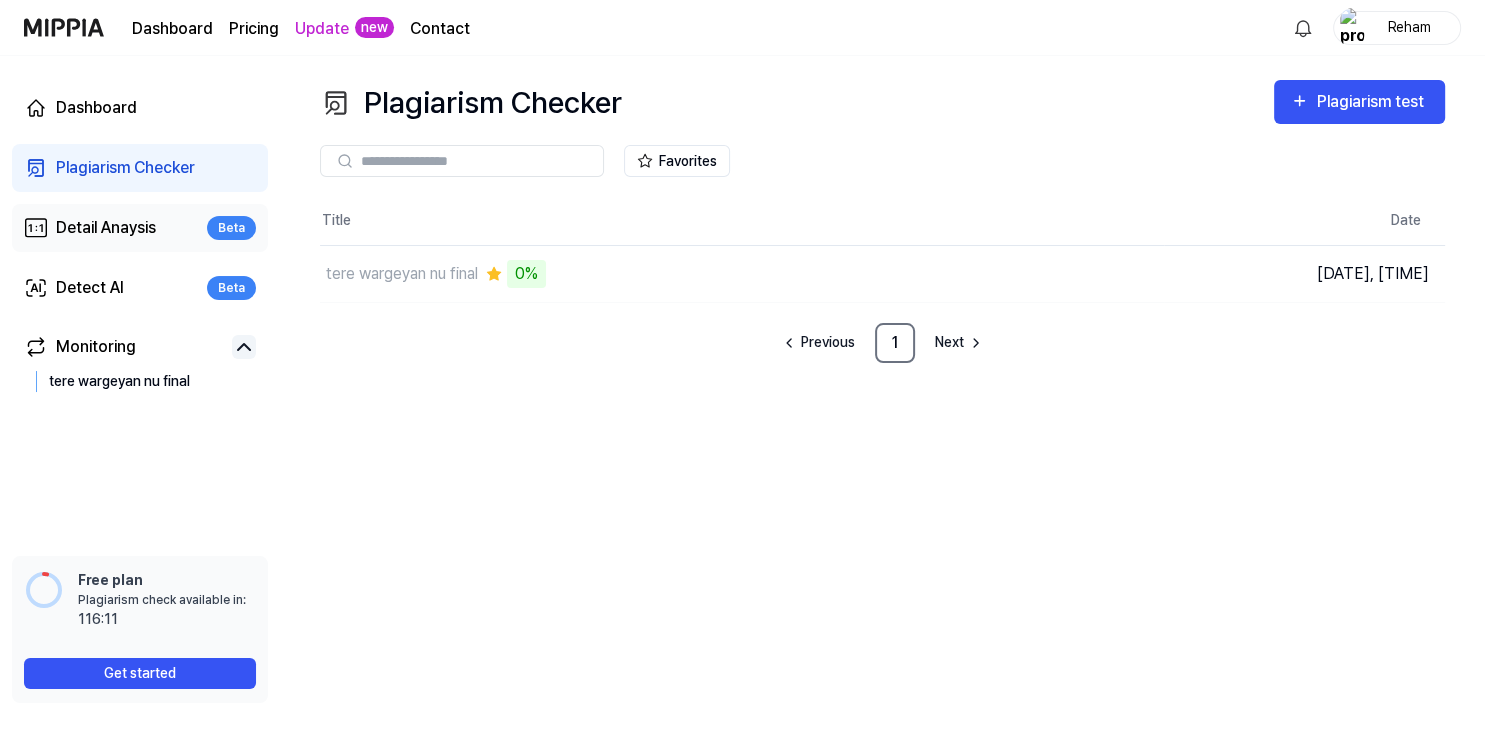 click on "Detail Anaysis" at bounding box center [106, 228] 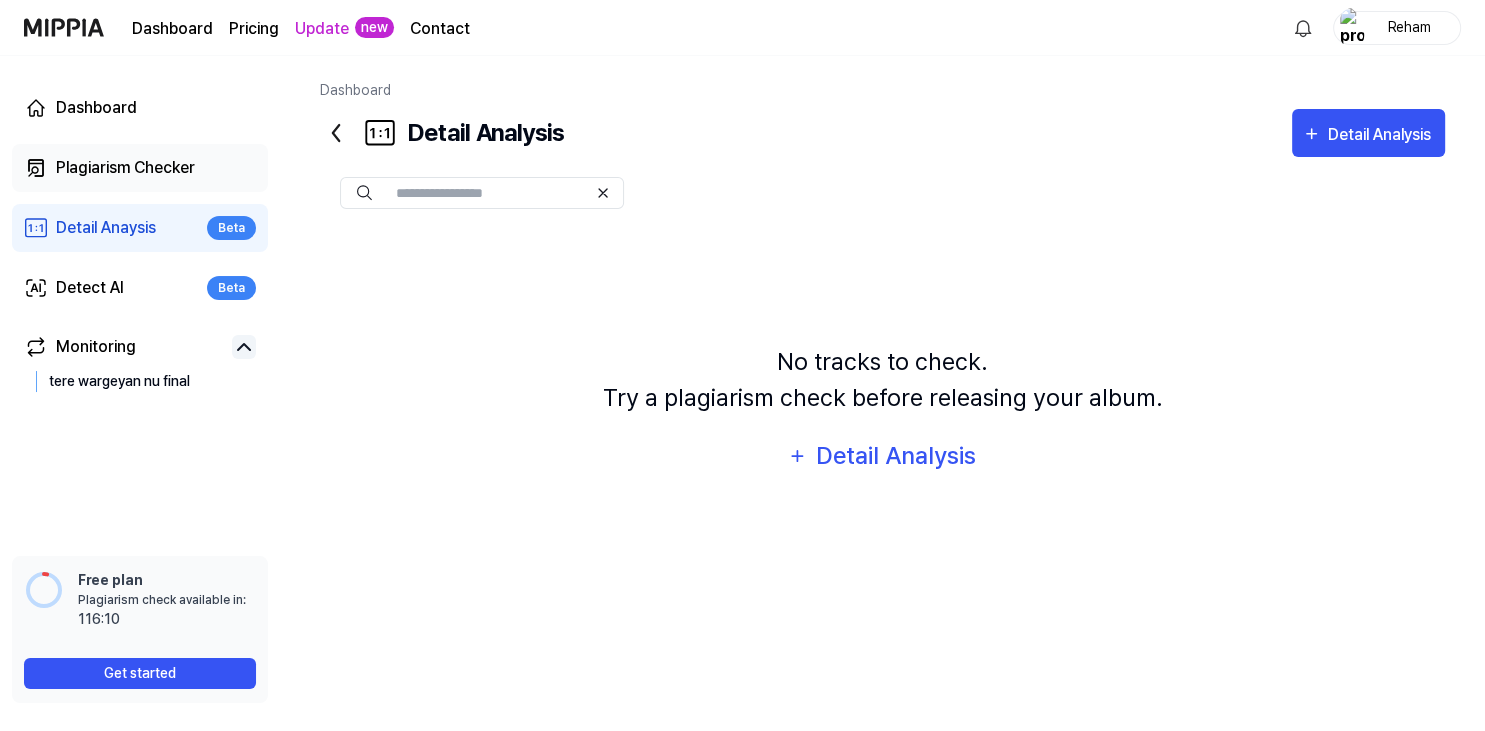 click on "Plagiarism Checker" at bounding box center [125, 168] 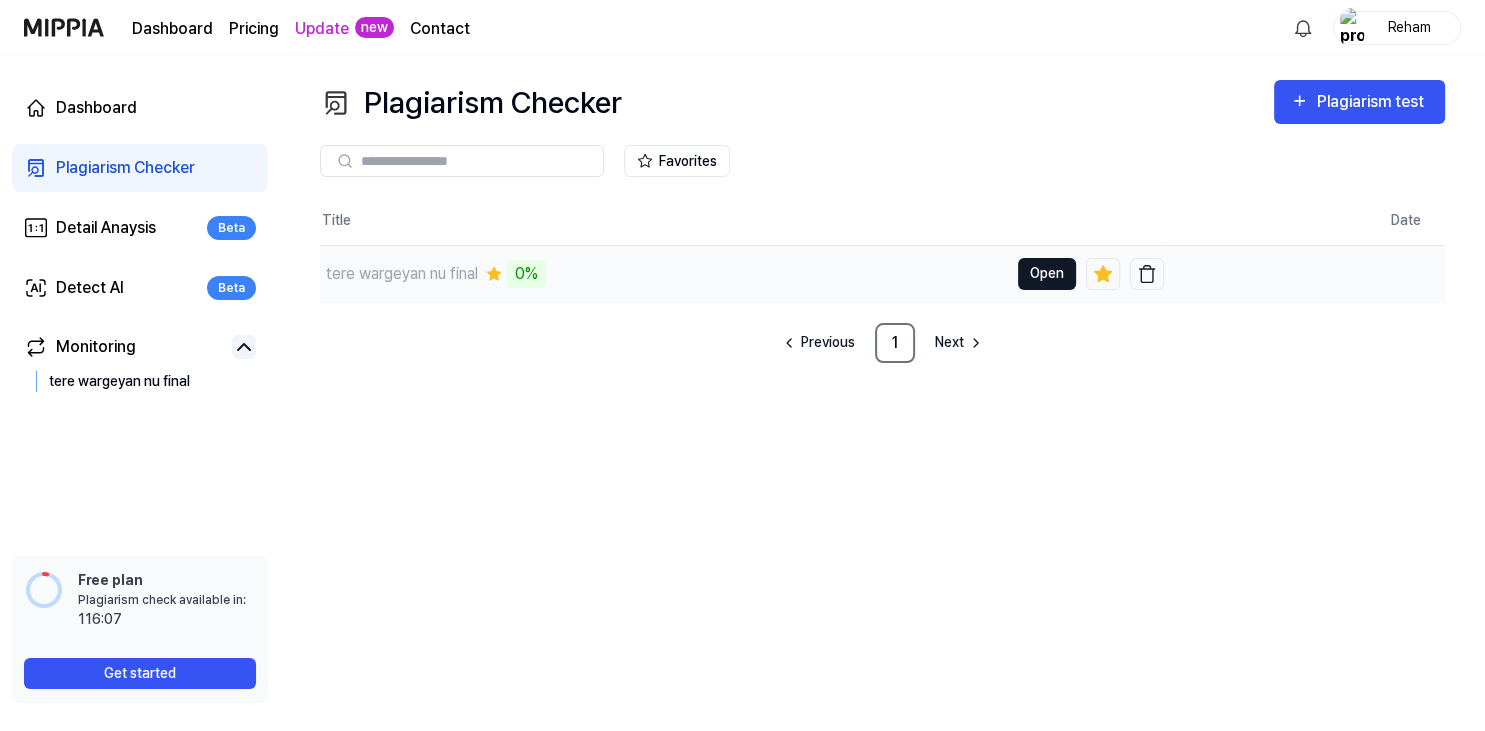 click on "Open" at bounding box center [1047, 274] 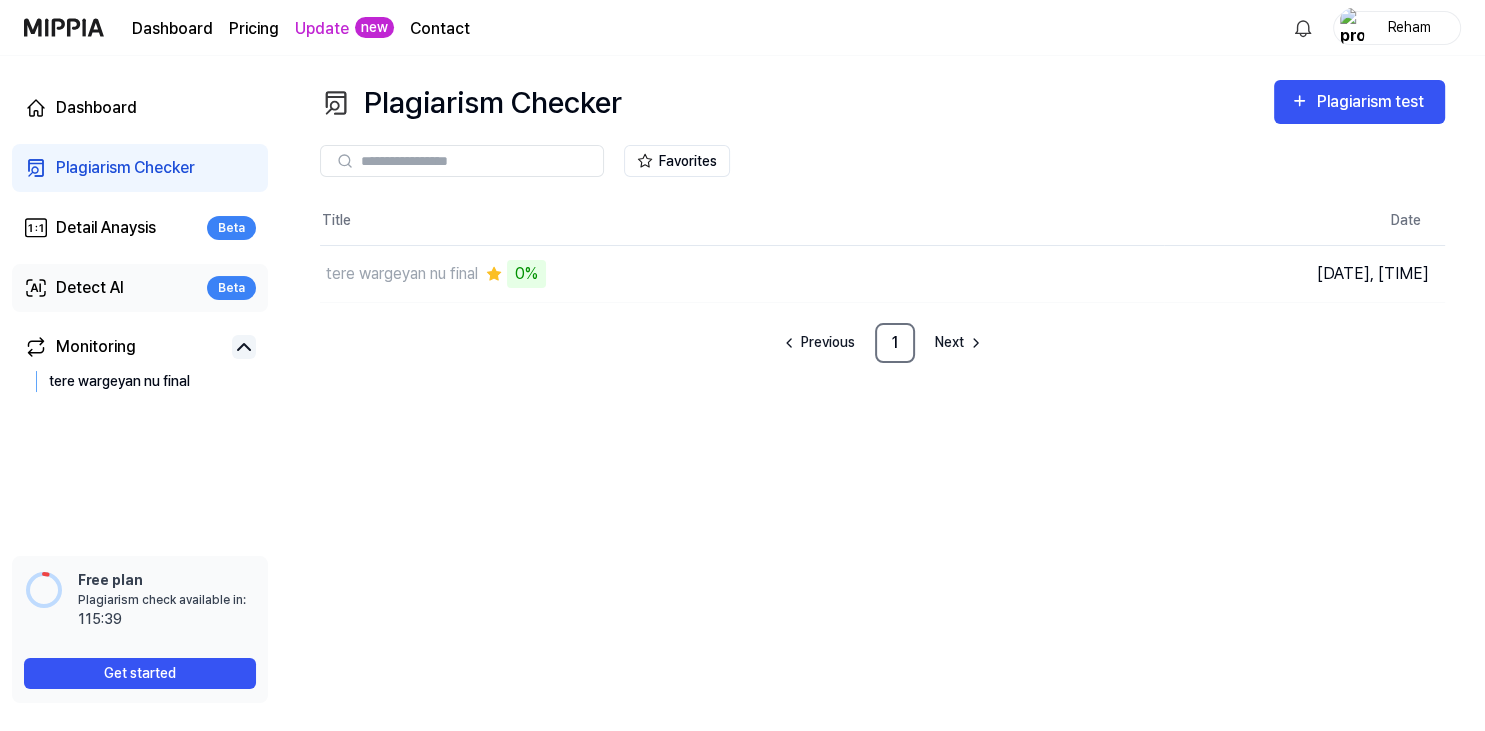 click on "Detect AI Beta" at bounding box center [140, 288] 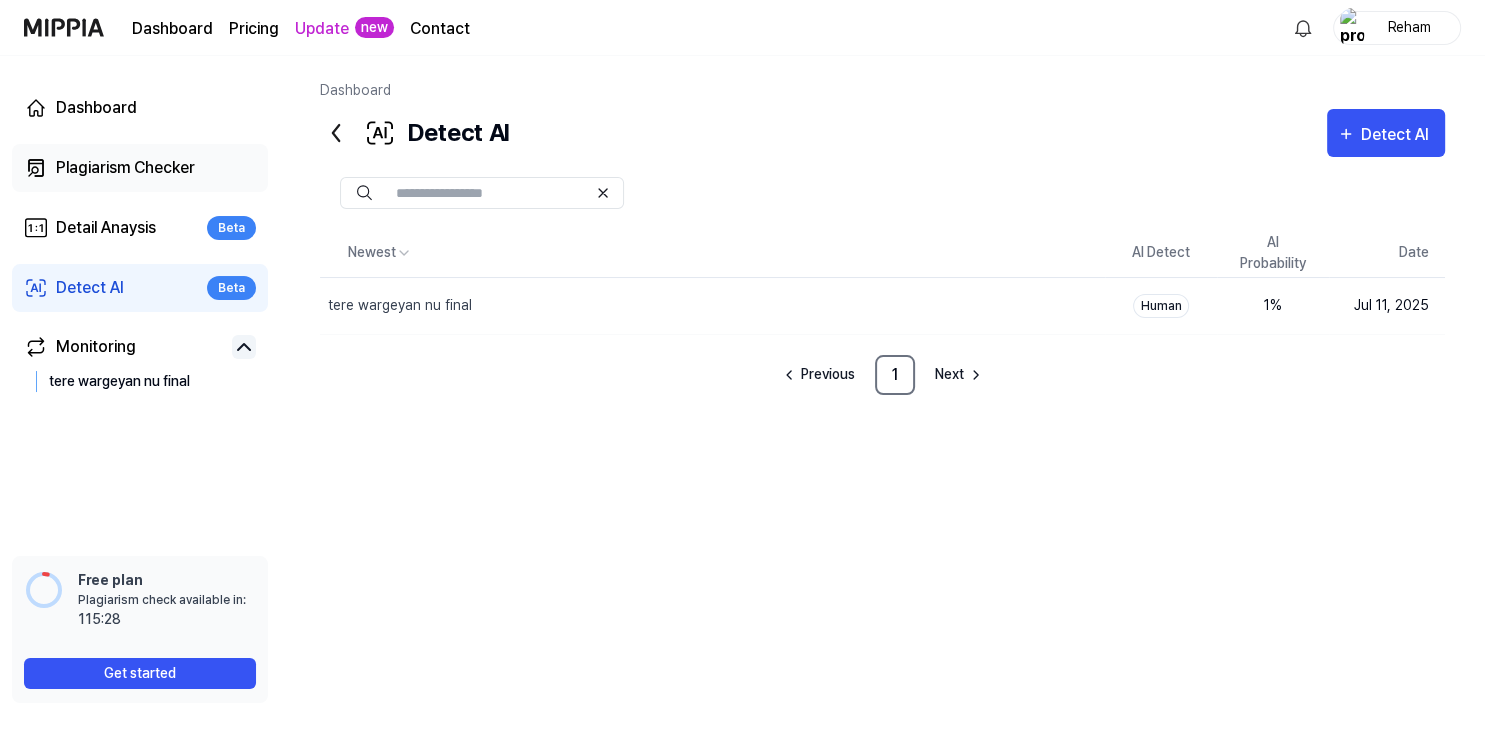 click on "Plagiarism Checker" at bounding box center (125, 168) 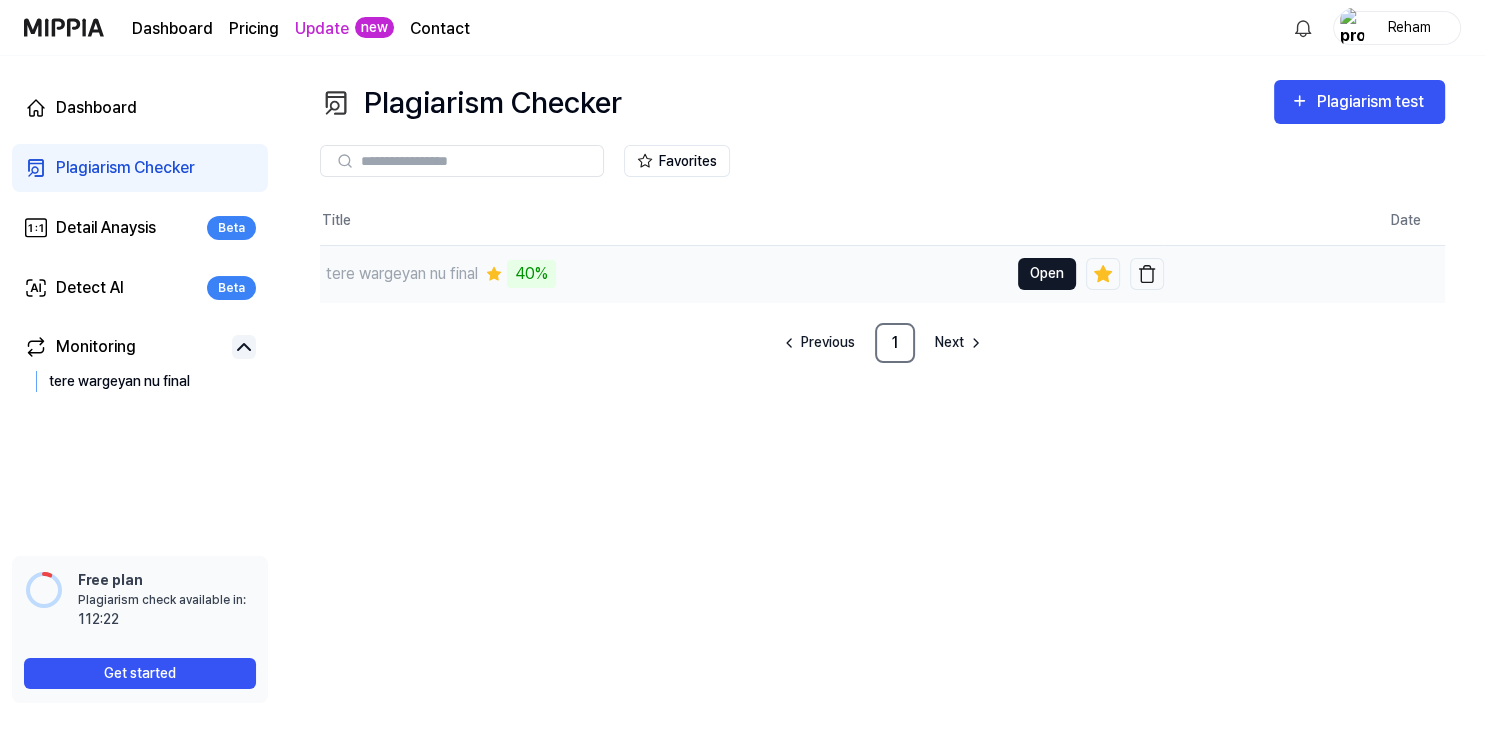 click on "Open" at bounding box center (1047, 274) 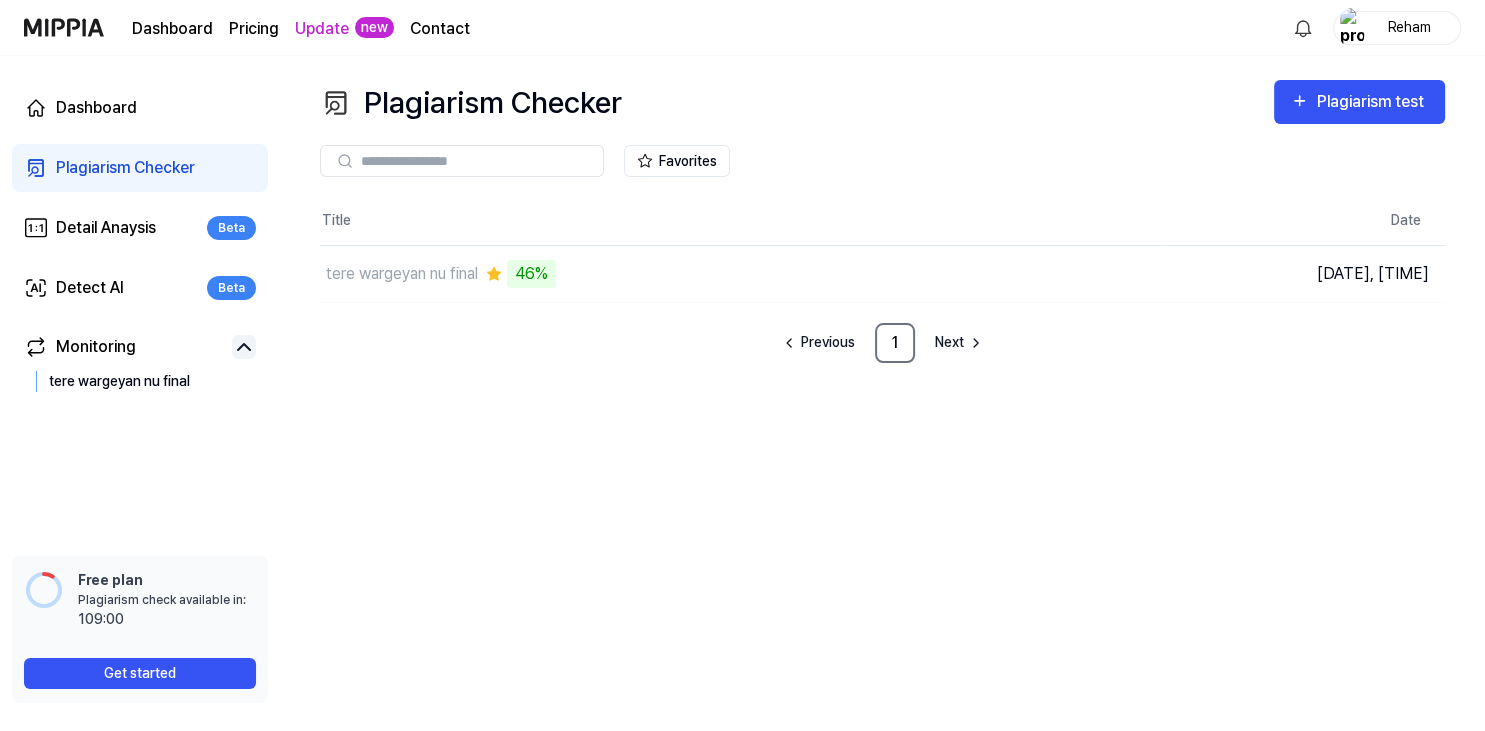 click on "Favorites" at bounding box center [882, 161] 